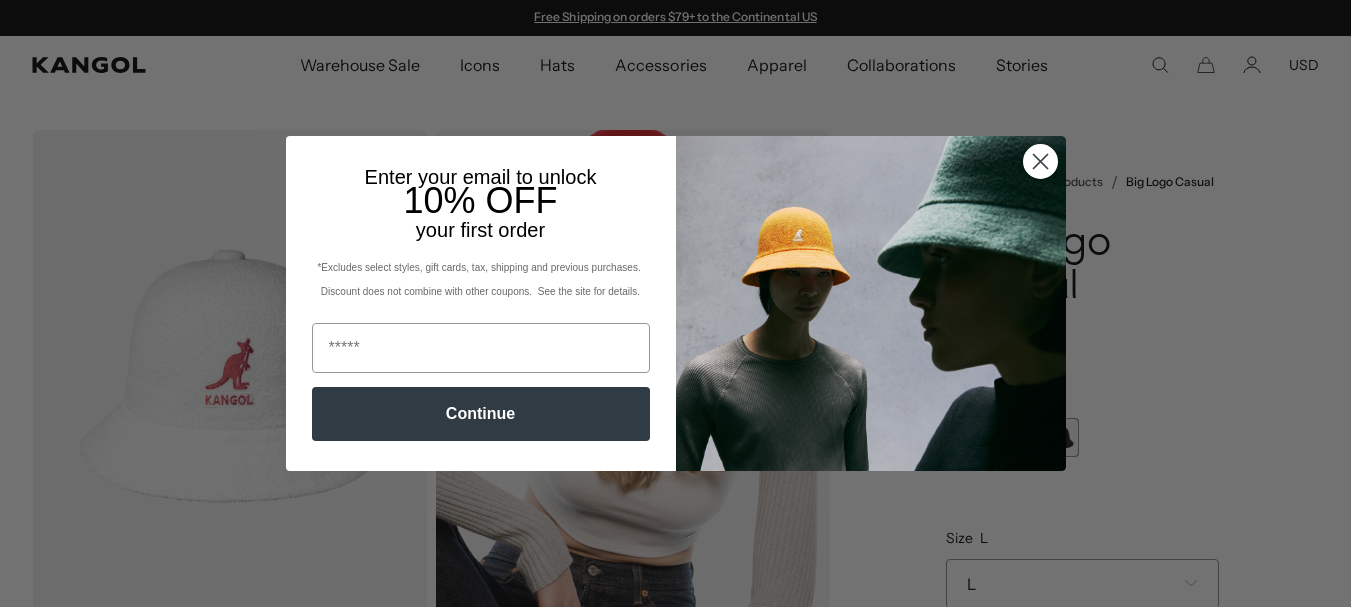 click 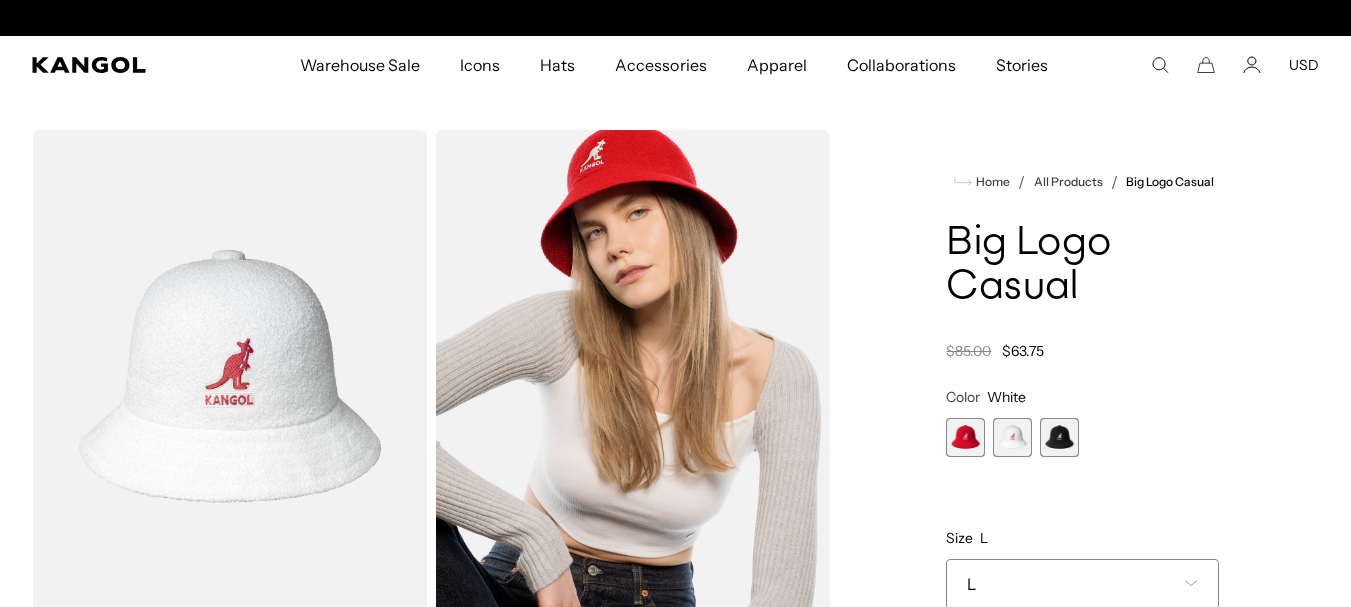 scroll, scrollTop: 0, scrollLeft: 412, axis: horizontal 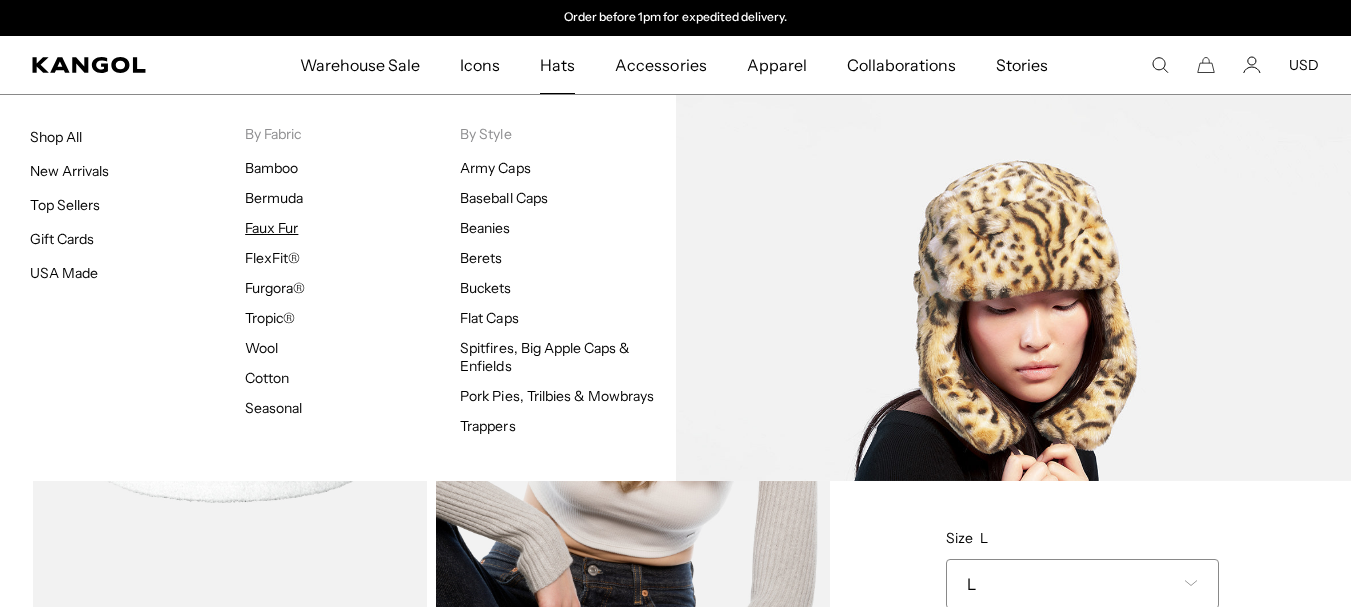 click on "Faux Fur" at bounding box center (271, 228) 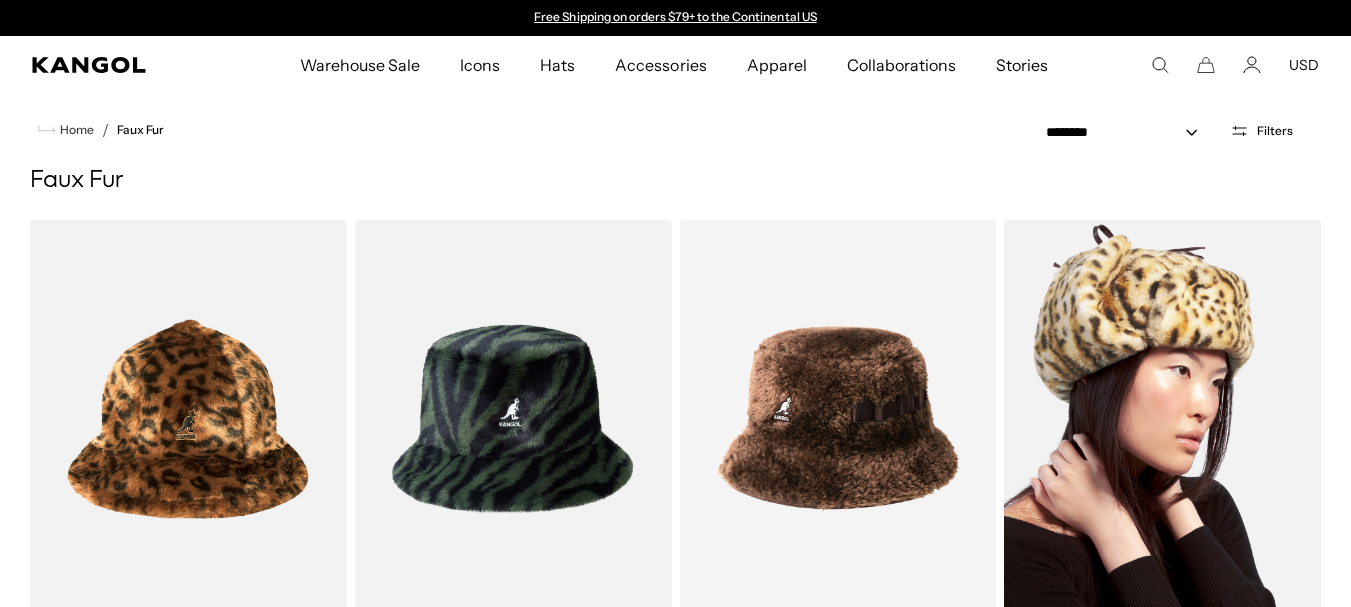 click at bounding box center (1162, 419) 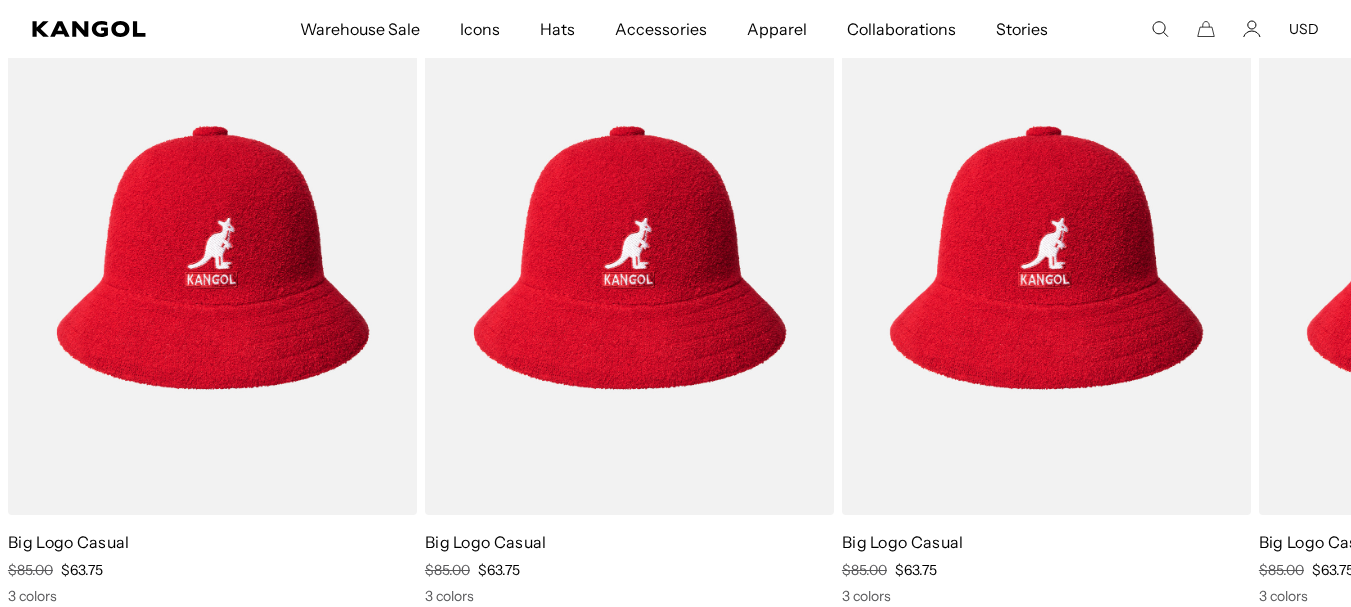 scroll, scrollTop: 2115, scrollLeft: 0, axis: vertical 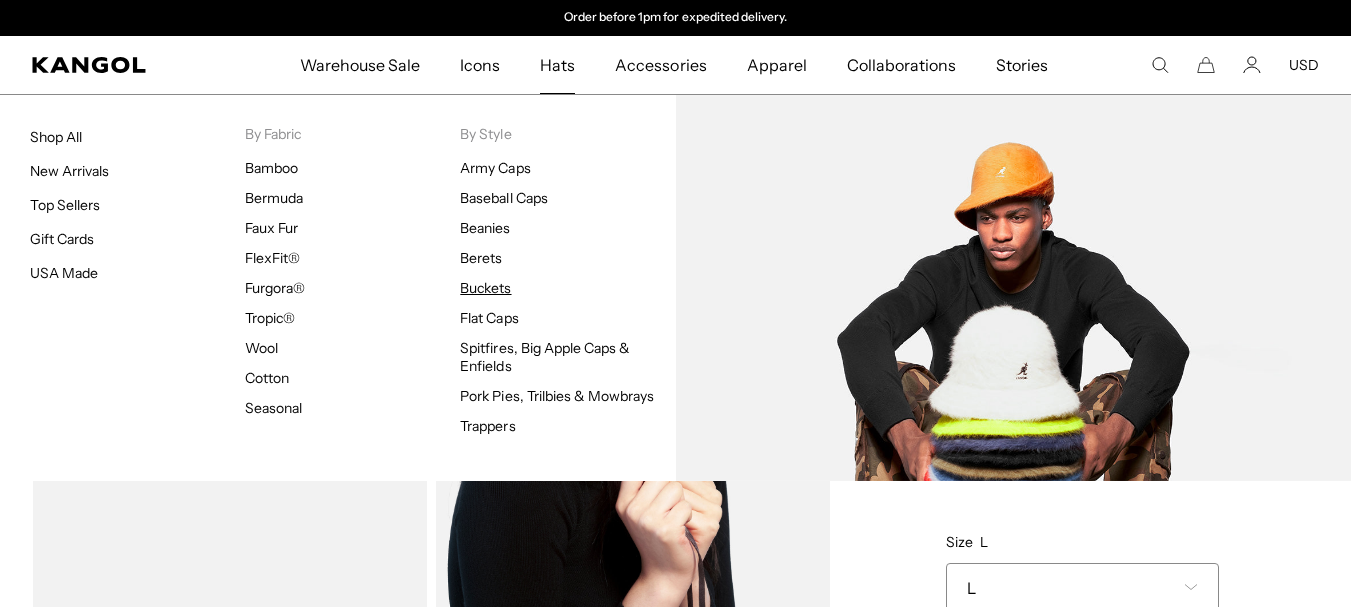 click on "Buckets" at bounding box center (485, 288) 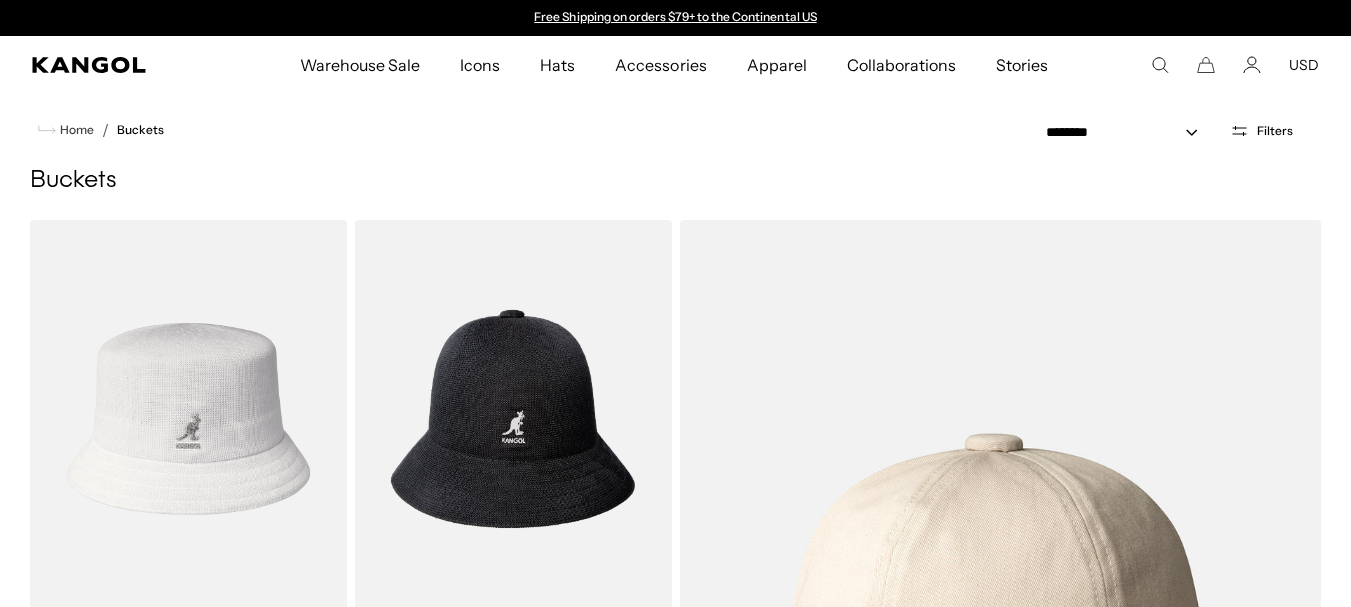 scroll, scrollTop: 1024, scrollLeft: 0, axis: vertical 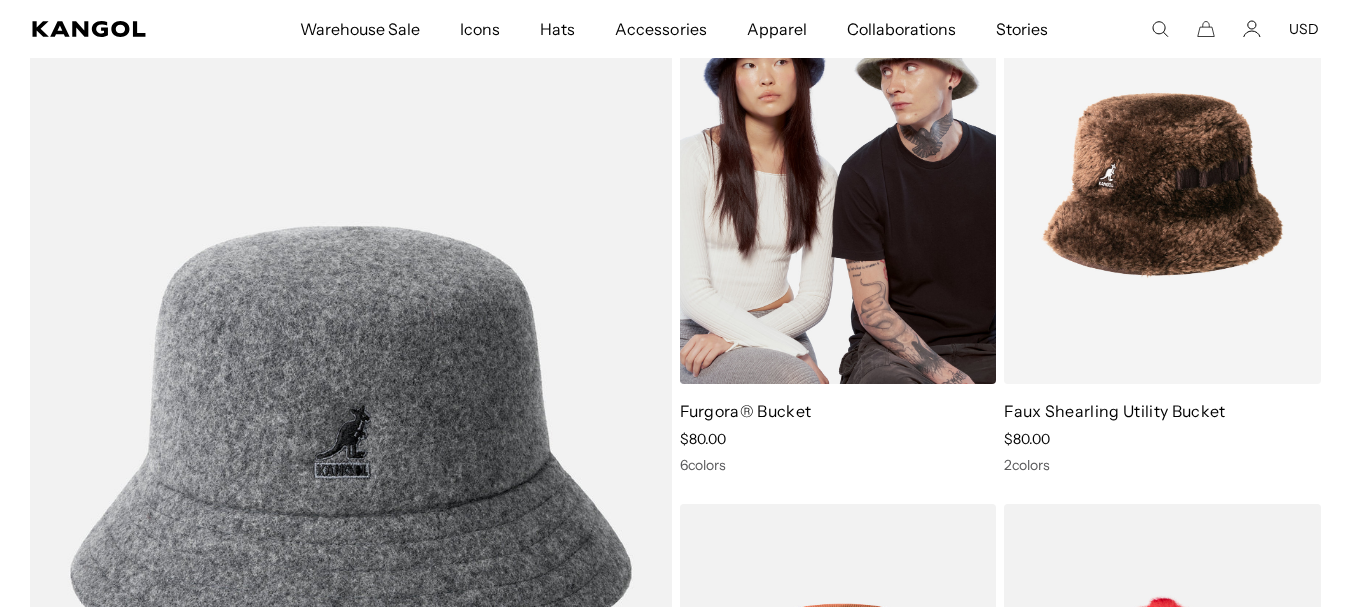 click on "Furgora® Bucket" at bounding box center (746, 411) 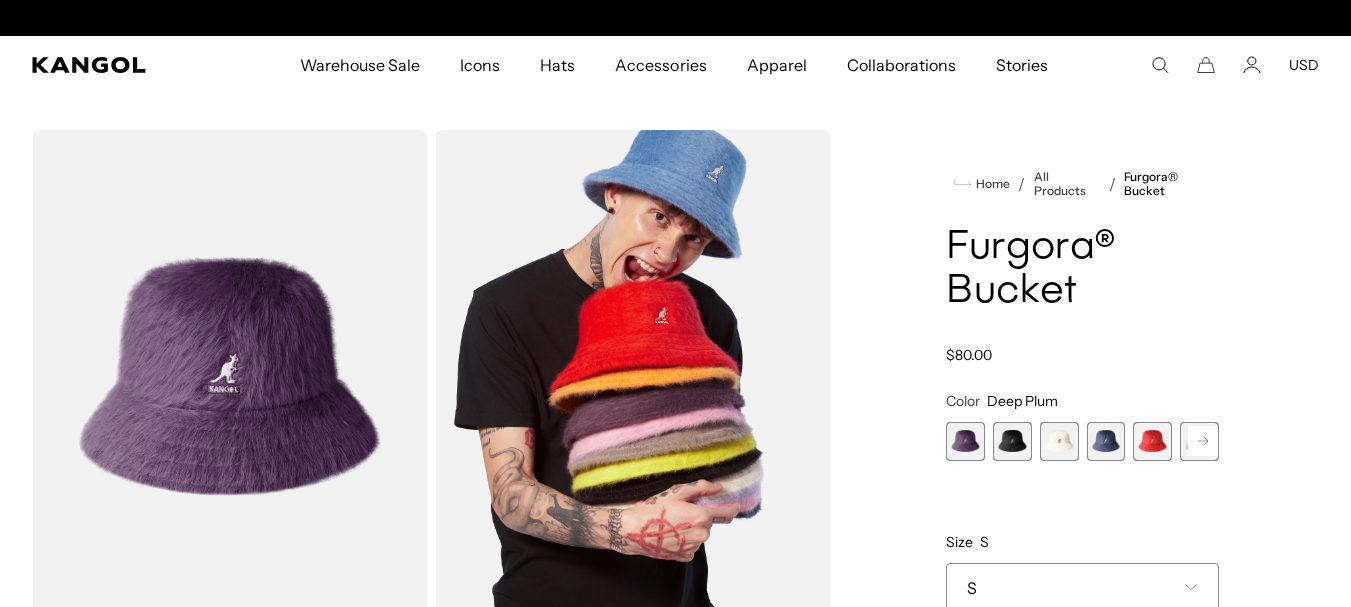 scroll, scrollTop: 0, scrollLeft: 0, axis: both 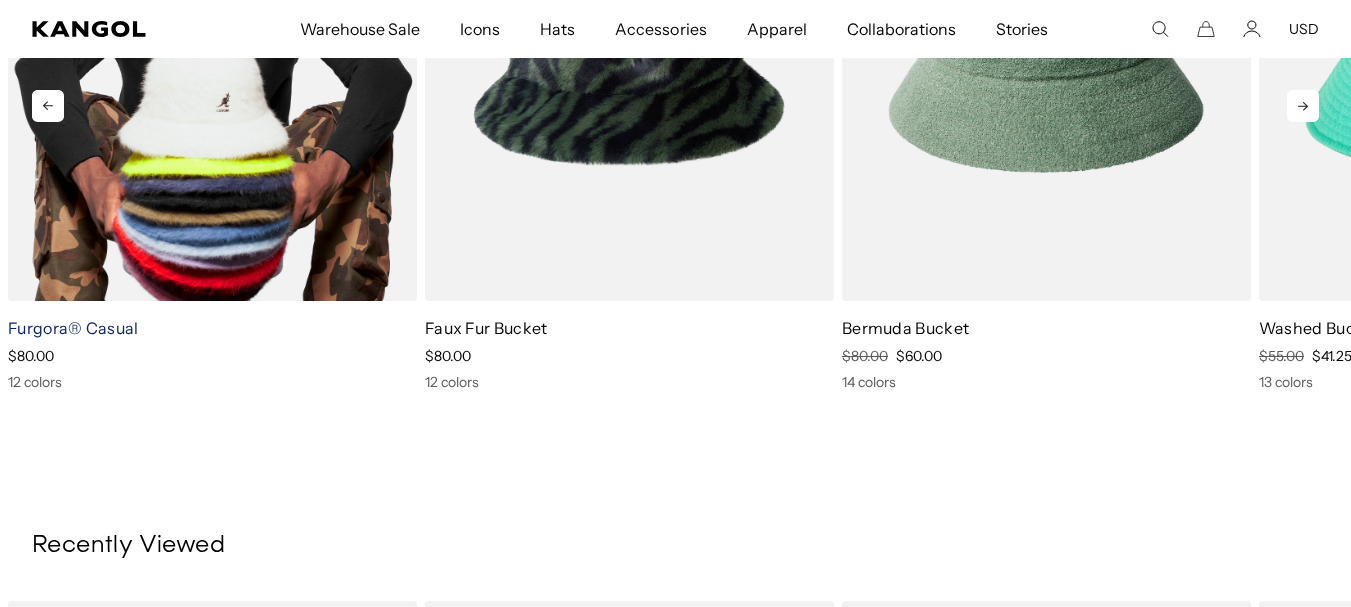 click on "Furgora® Casual" at bounding box center [73, 328] 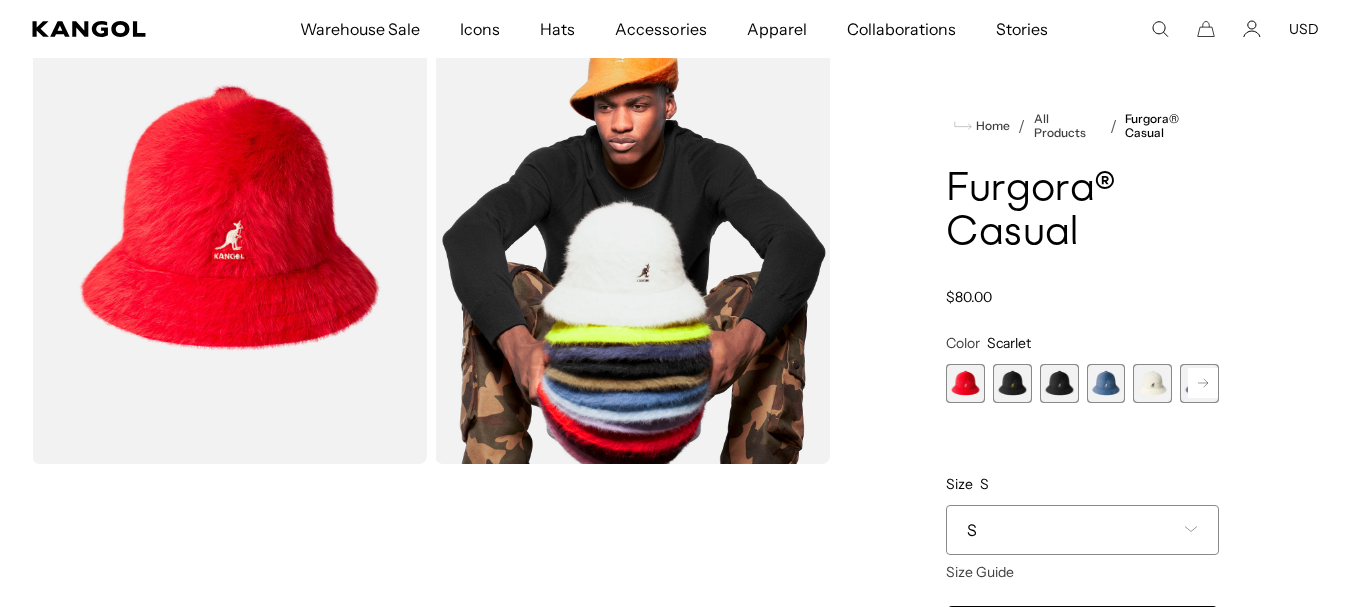 scroll, scrollTop: 193, scrollLeft: 0, axis: vertical 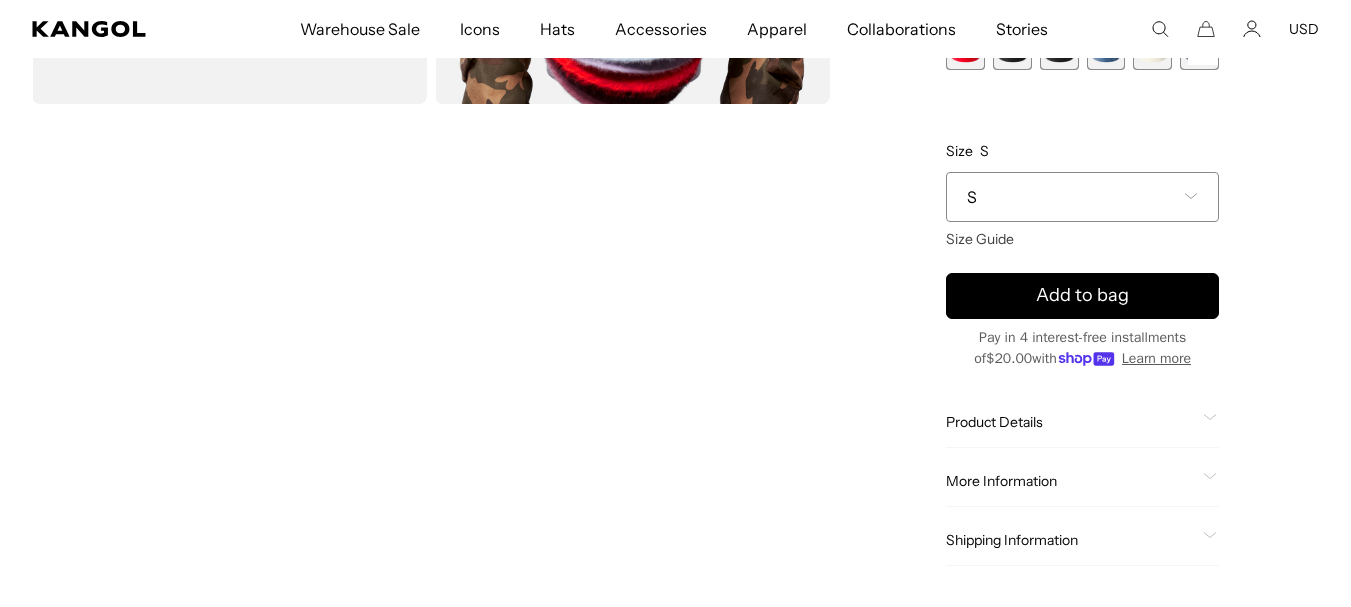click 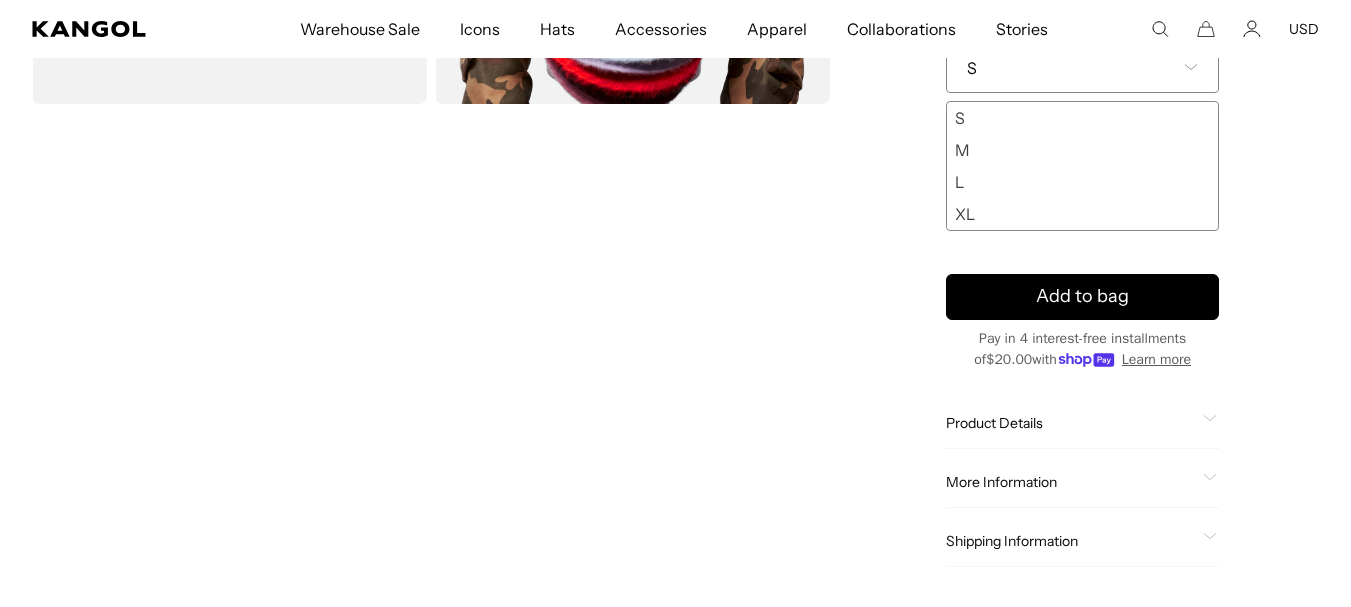 click on "XL" at bounding box center (1082, 214) 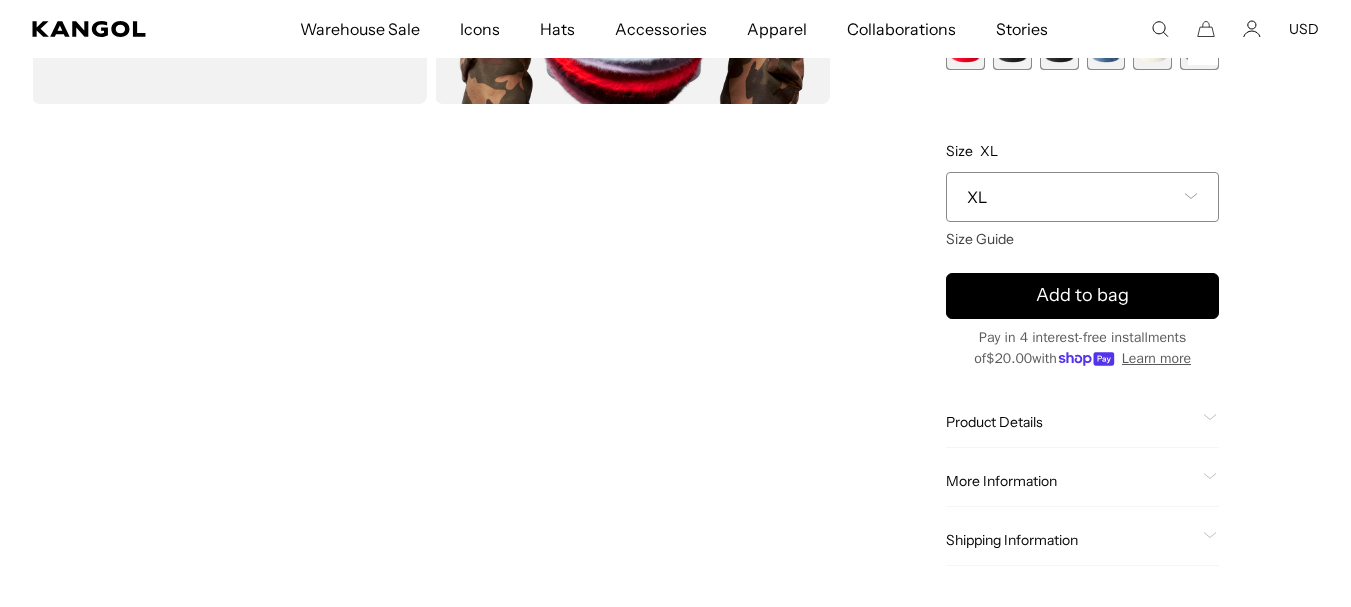 scroll, scrollTop: 0, scrollLeft: 412, axis: horizontal 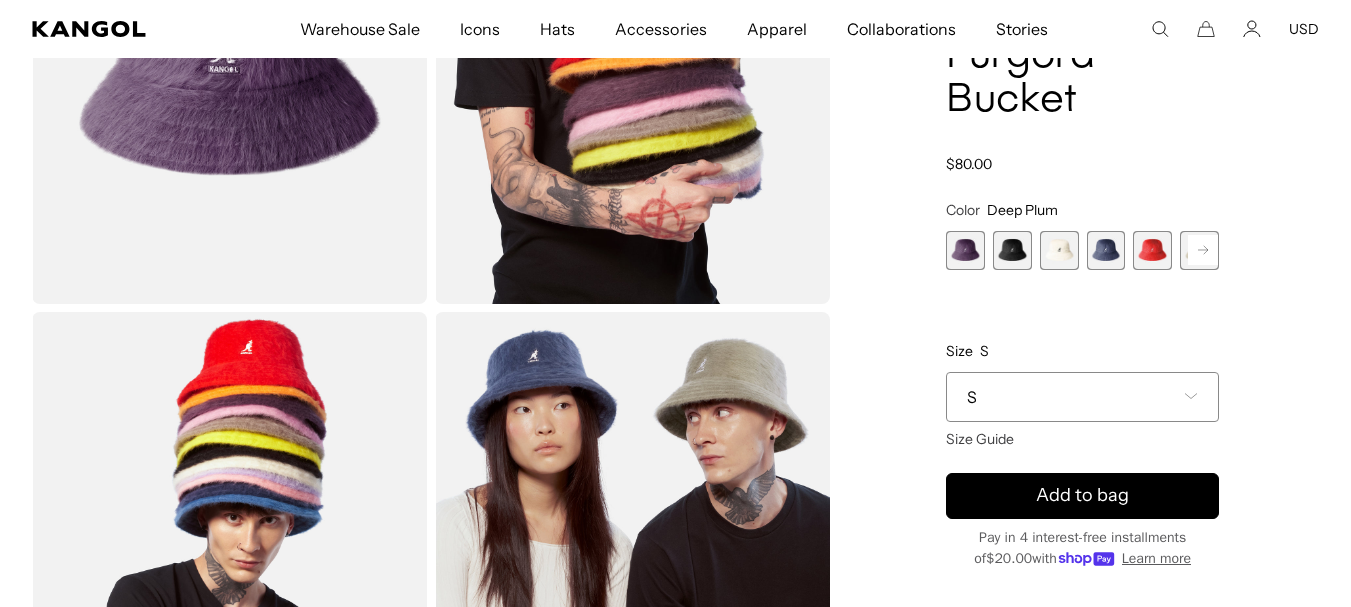 click 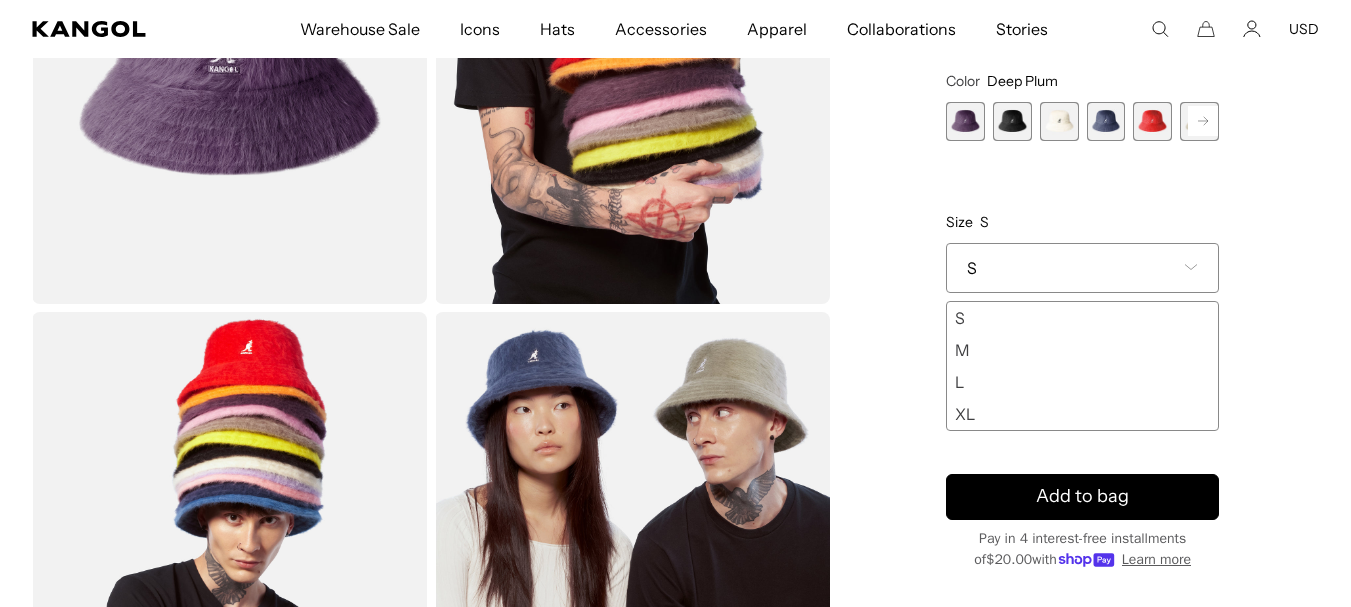 scroll, scrollTop: 0, scrollLeft: 412, axis: horizontal 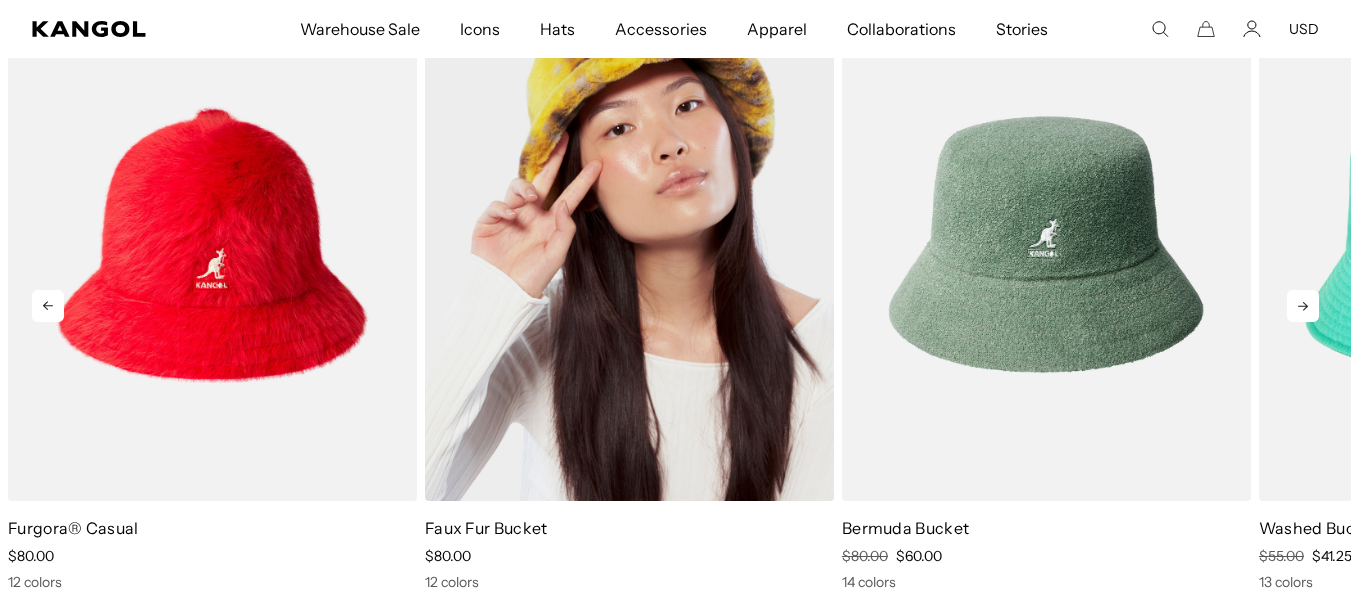 click at bounding box center (629, 244) 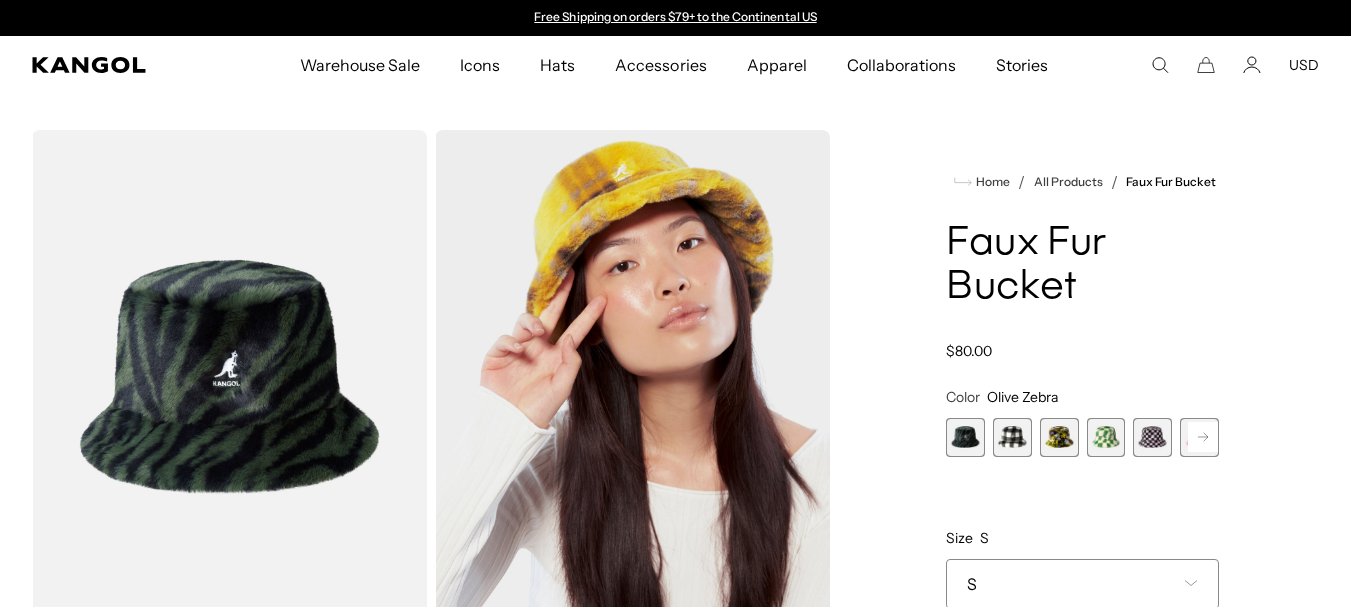 scroll, scrollTop: 0, scrollLeft: 0, axis: both 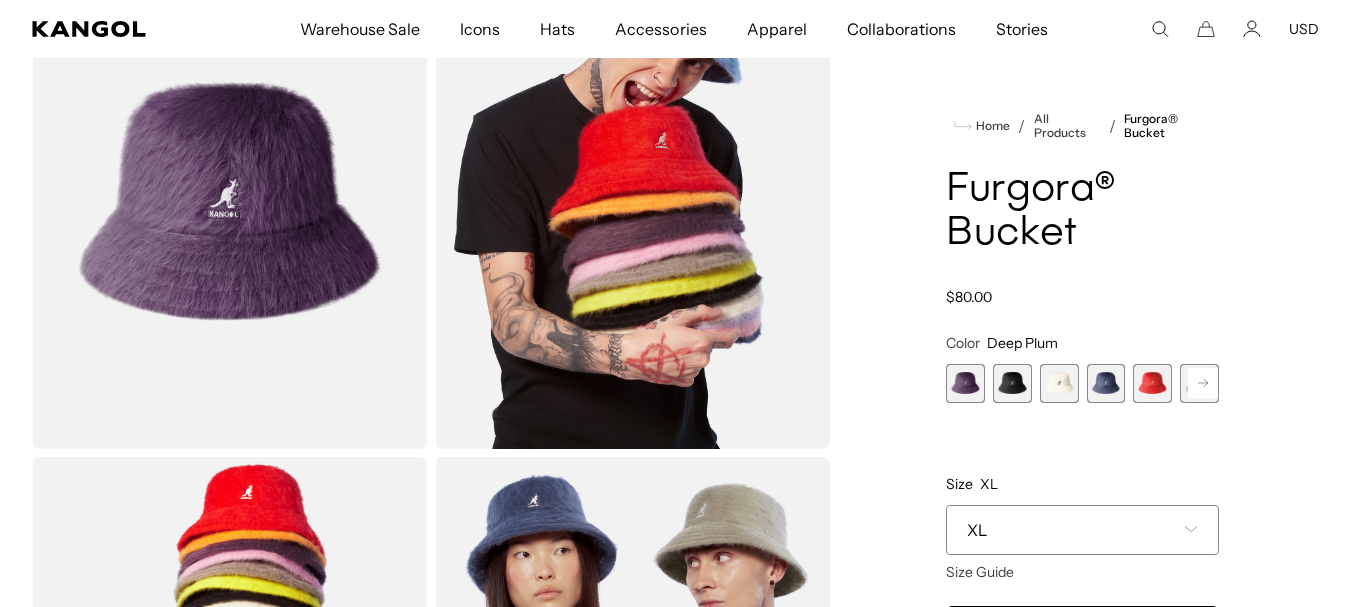 drag, startPoint x: 1251, startPoint y: 67, endPoint x: 1365, endPoint y: -45, distance: 159.8124 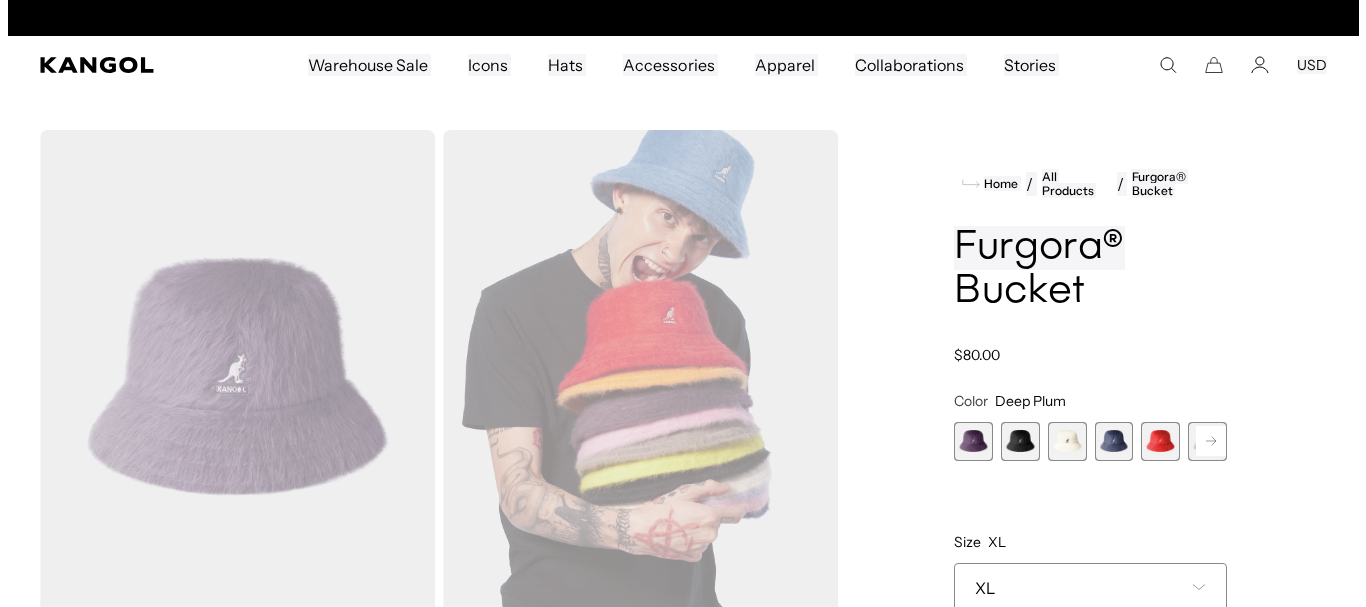 scroll, scrollTop: 0, scrollLeft: 0, axis: both 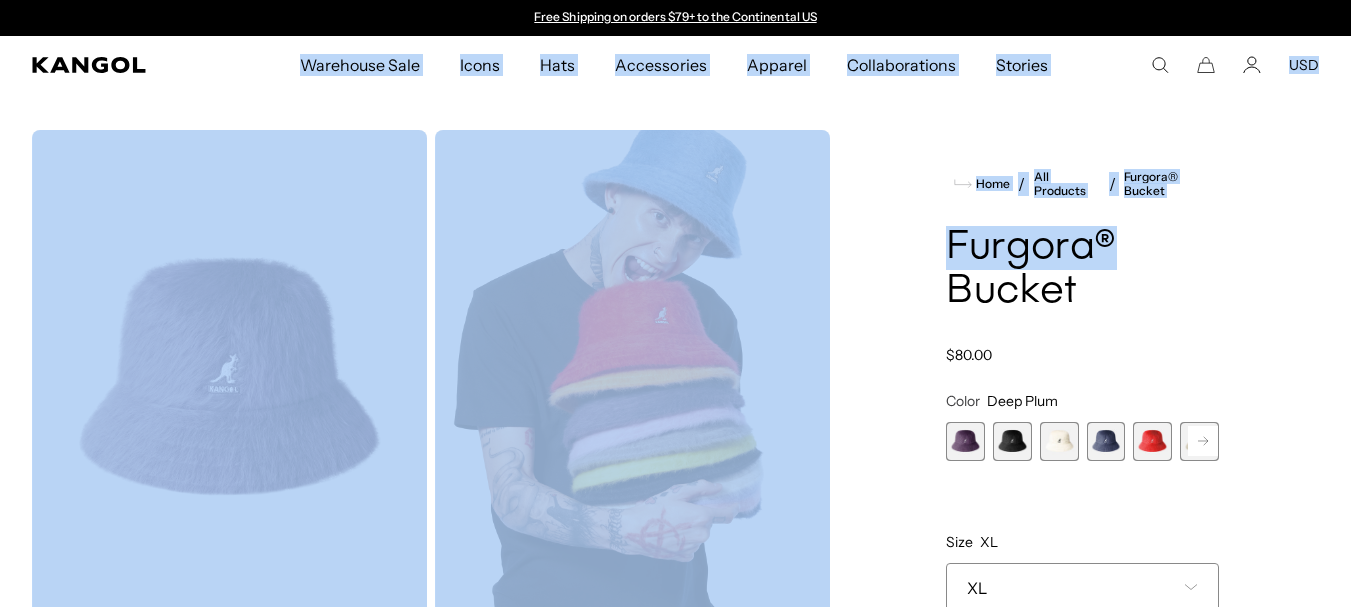 click at bounding box center (632, 377) 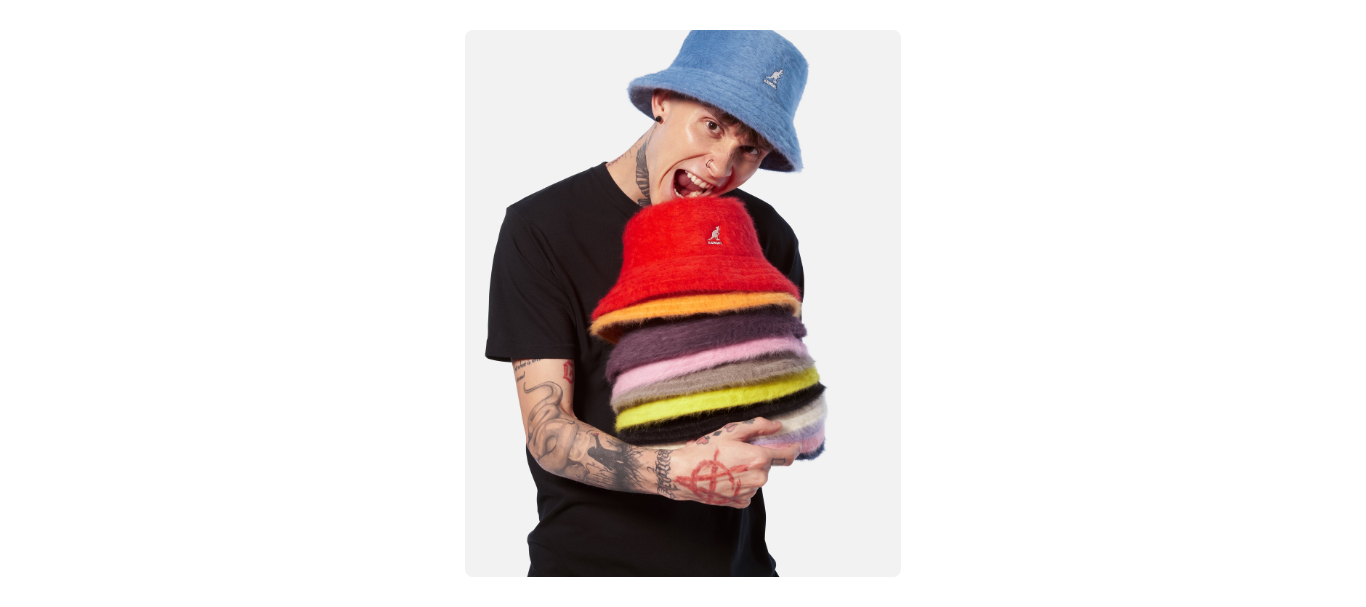 scroll, scrollTop: 0, scrollLeft: 0, axis: both 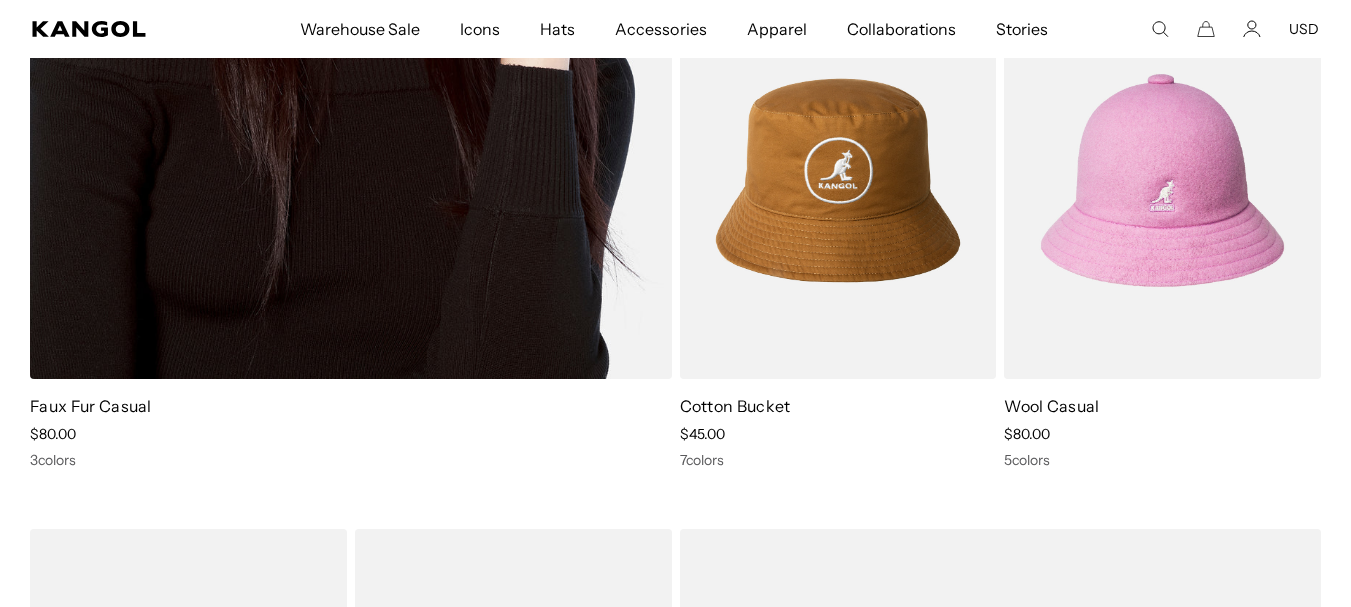 click at bounding box center [351, -79] 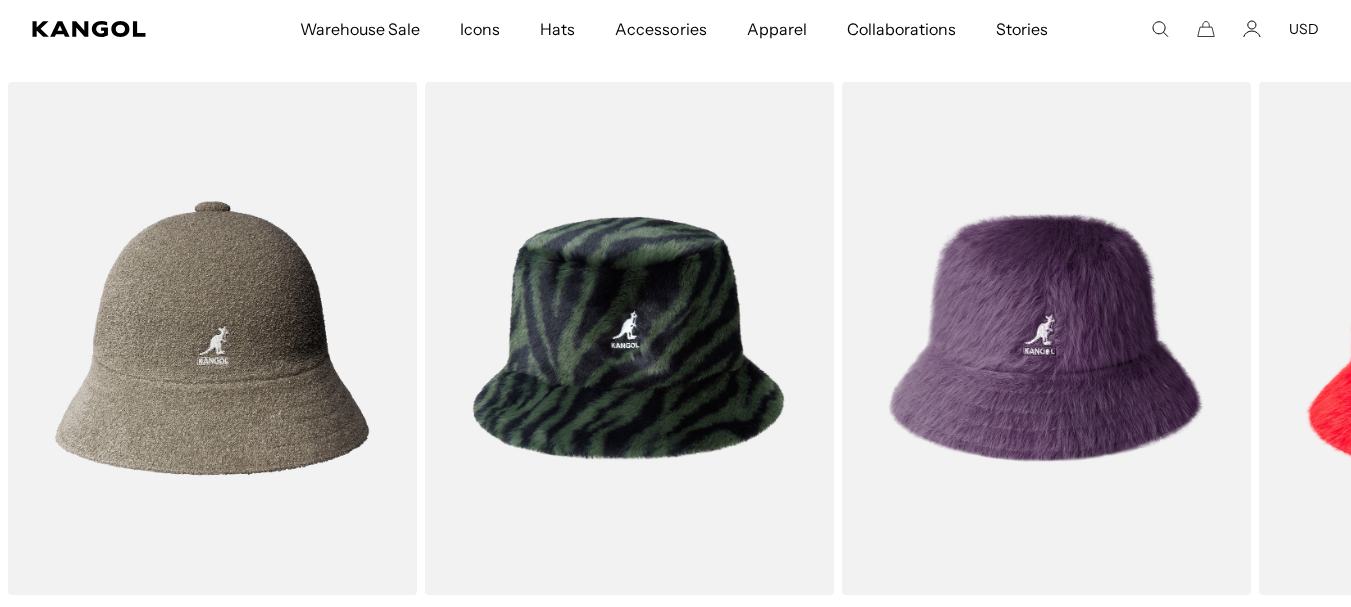 scroll, scrollTop: 1133, scrollLeft: 0, axis: vertical 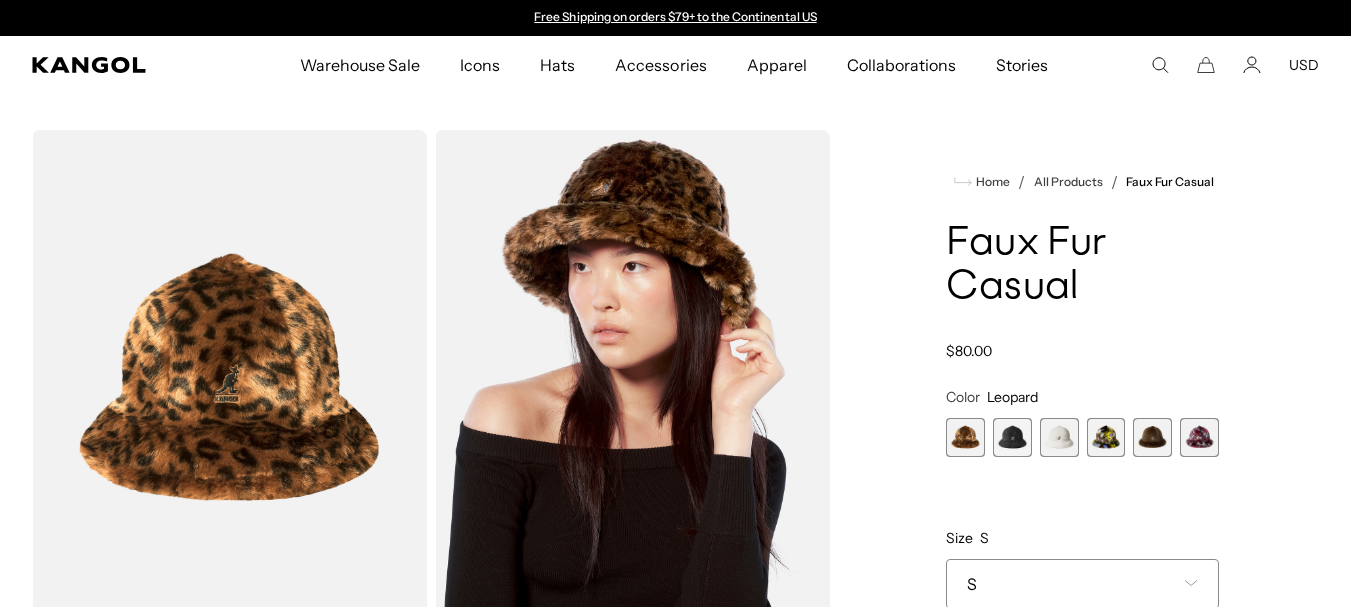 click on "S" at bounding box center (1082, 584) 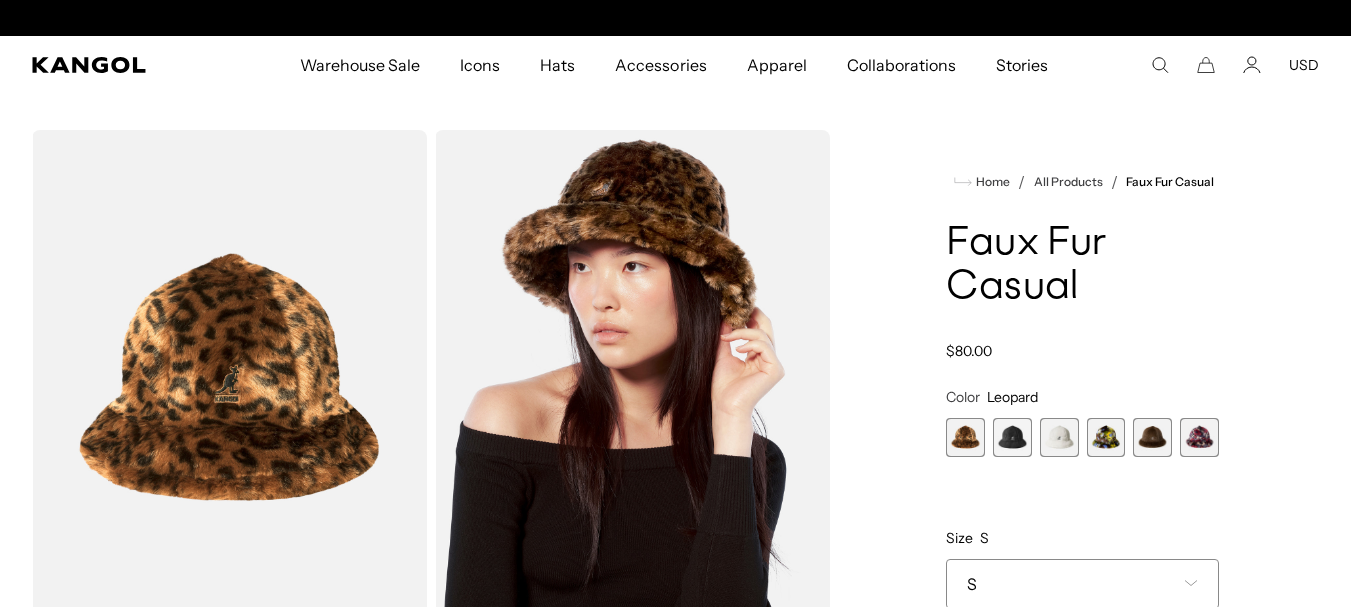 scroll, scrollTop: 0, scrollLeft: 412, axis: horizontal 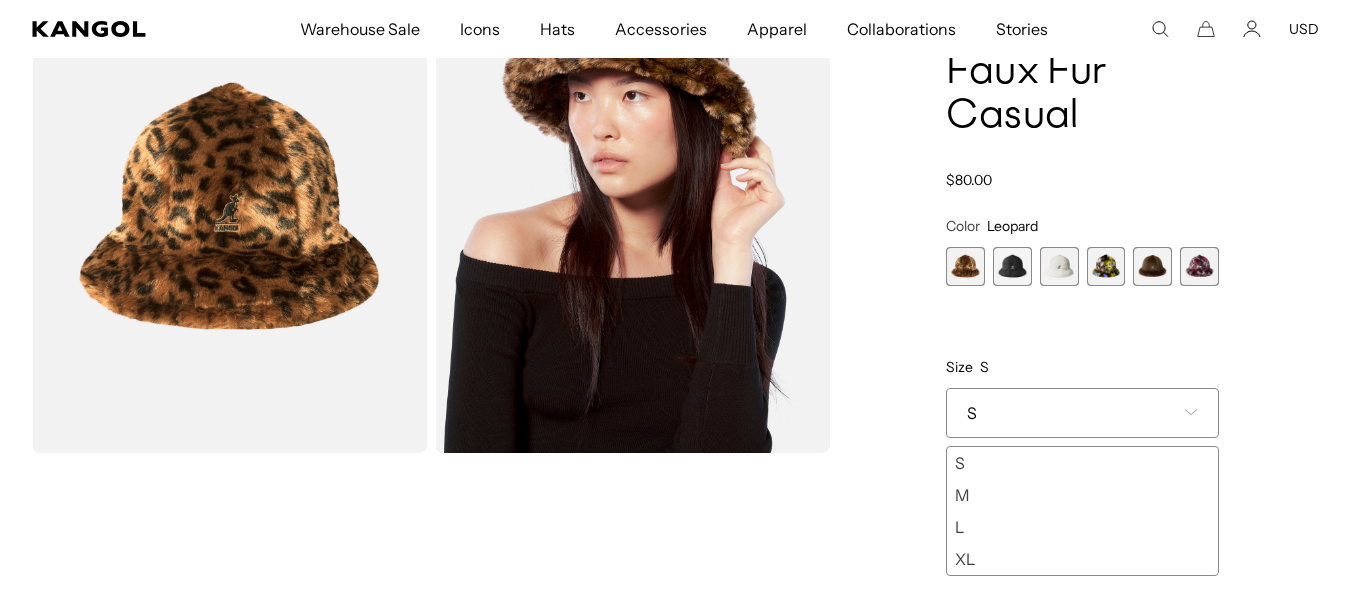 click on "XL" at bounding box center (1082, 559) 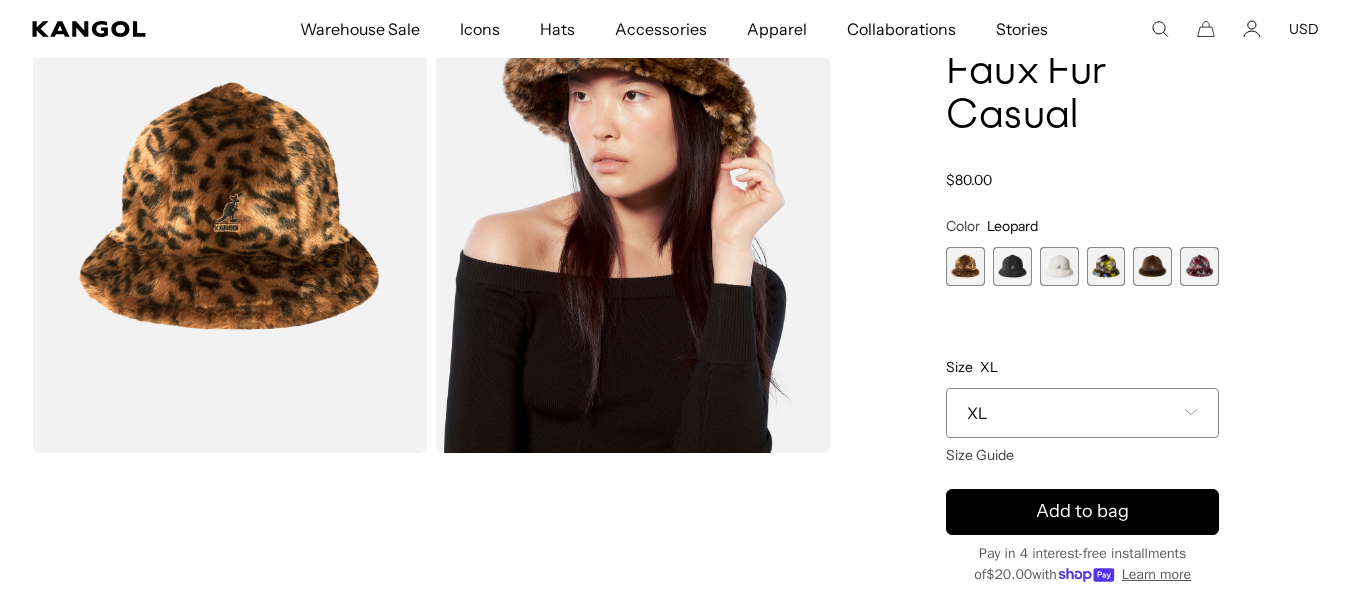 scroll, scrollTop: 0, scrollLeft: 0, axis: both 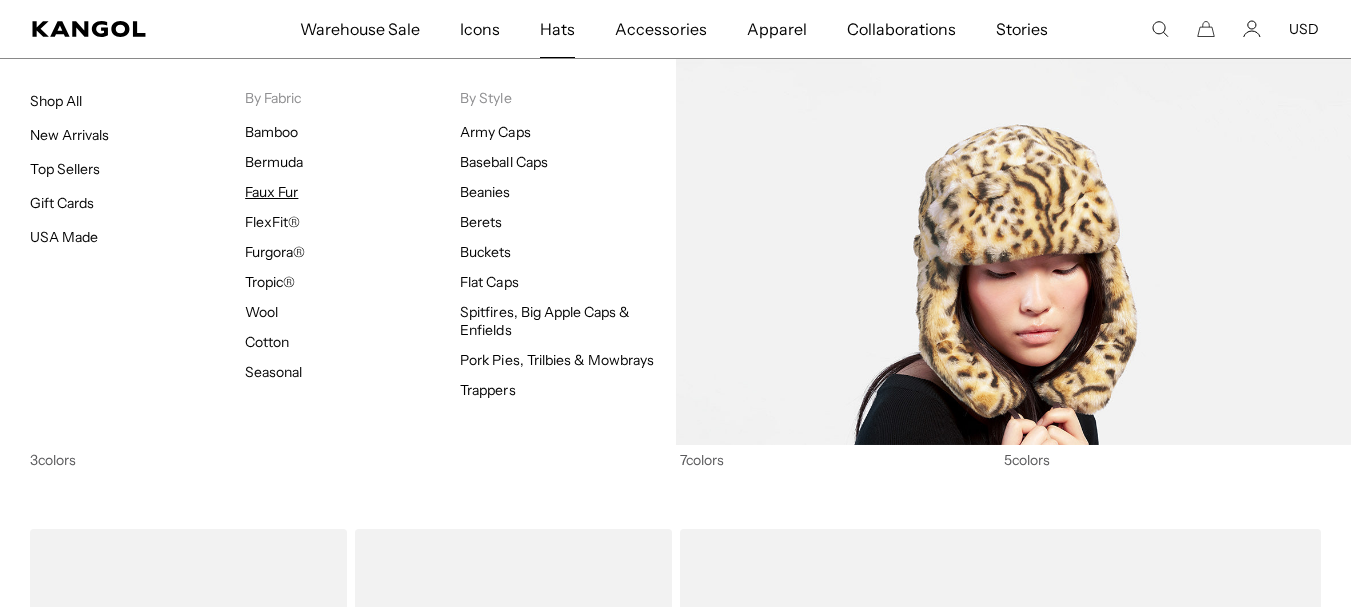 click on "Faux Fur" at bounding box center (271, 192) 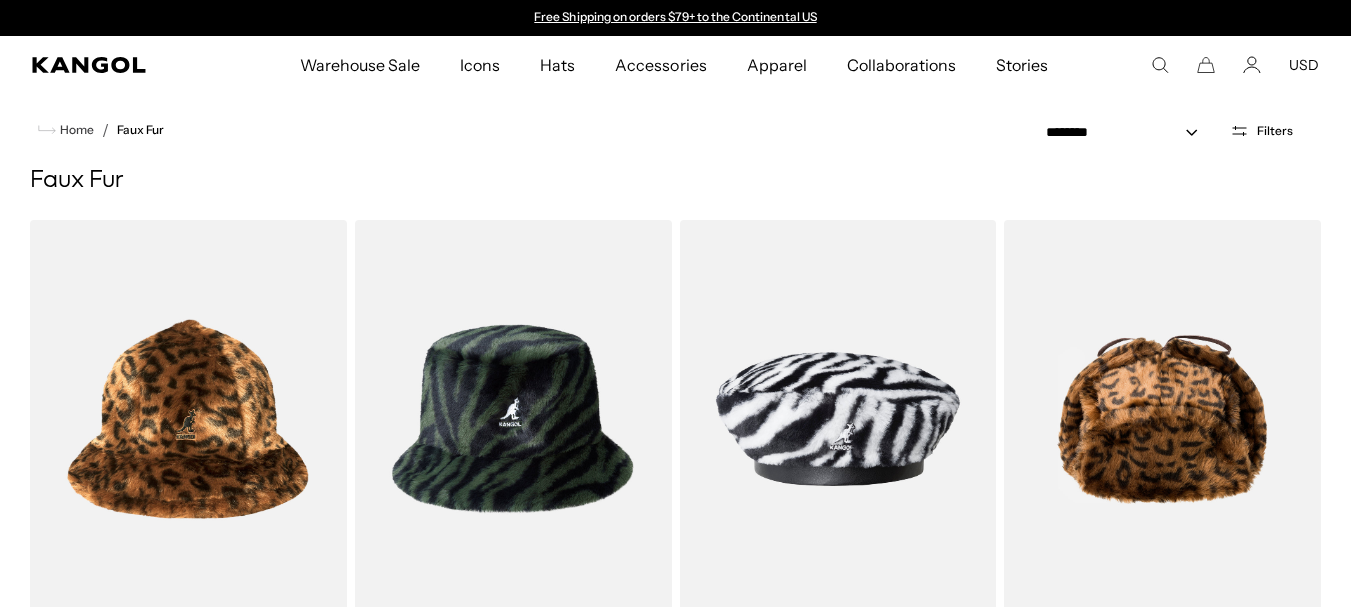 scroll, scrollTop: 97, scrollLeft: 0, axis: vertical 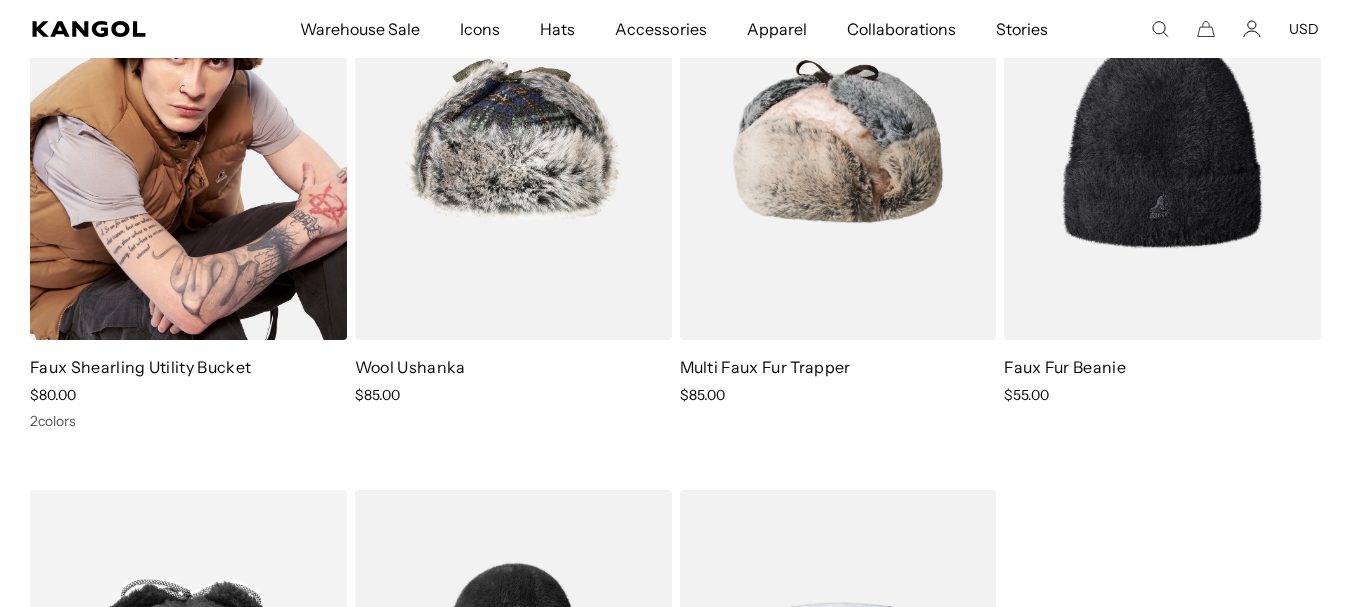 click at bounding box center (188, 142) 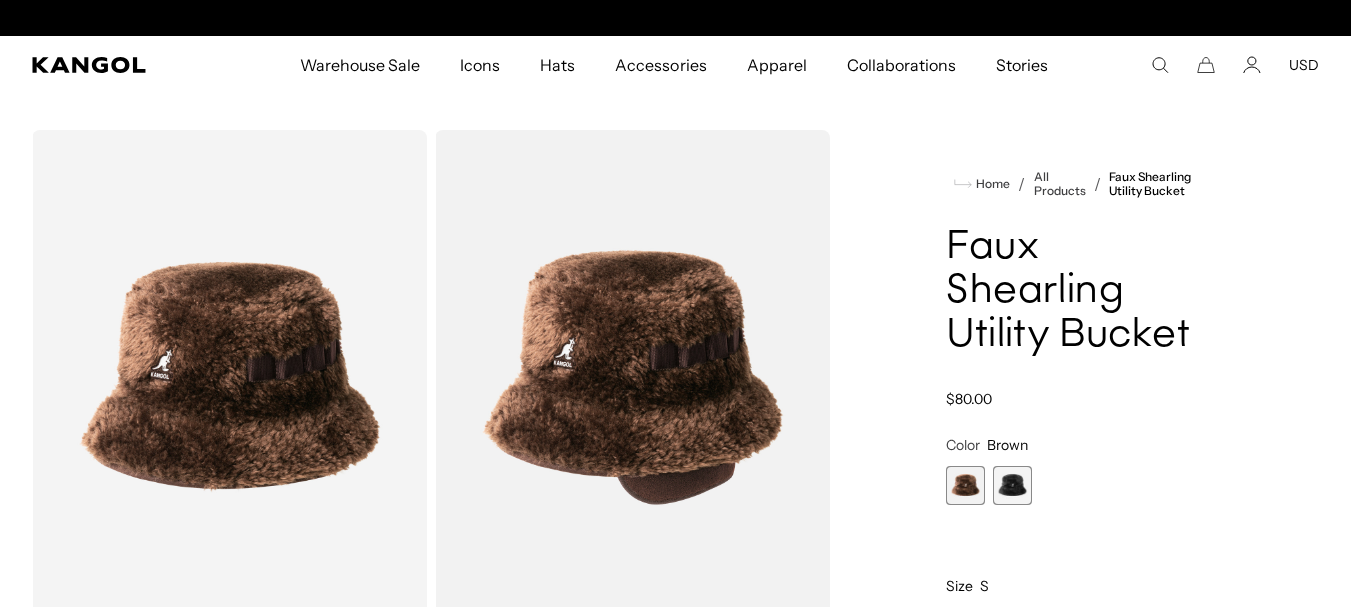 scroll, scrollTop: 184, scrollLeft: 0, axis: vertical 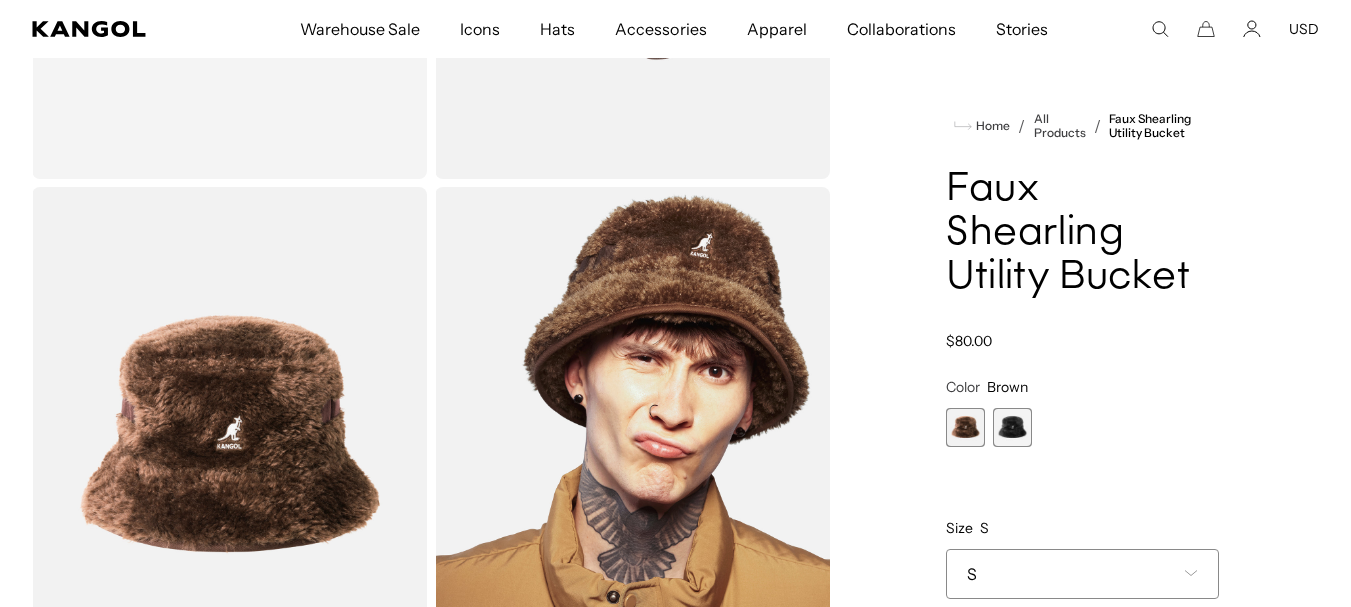 click at bounding box center (1012, 427) 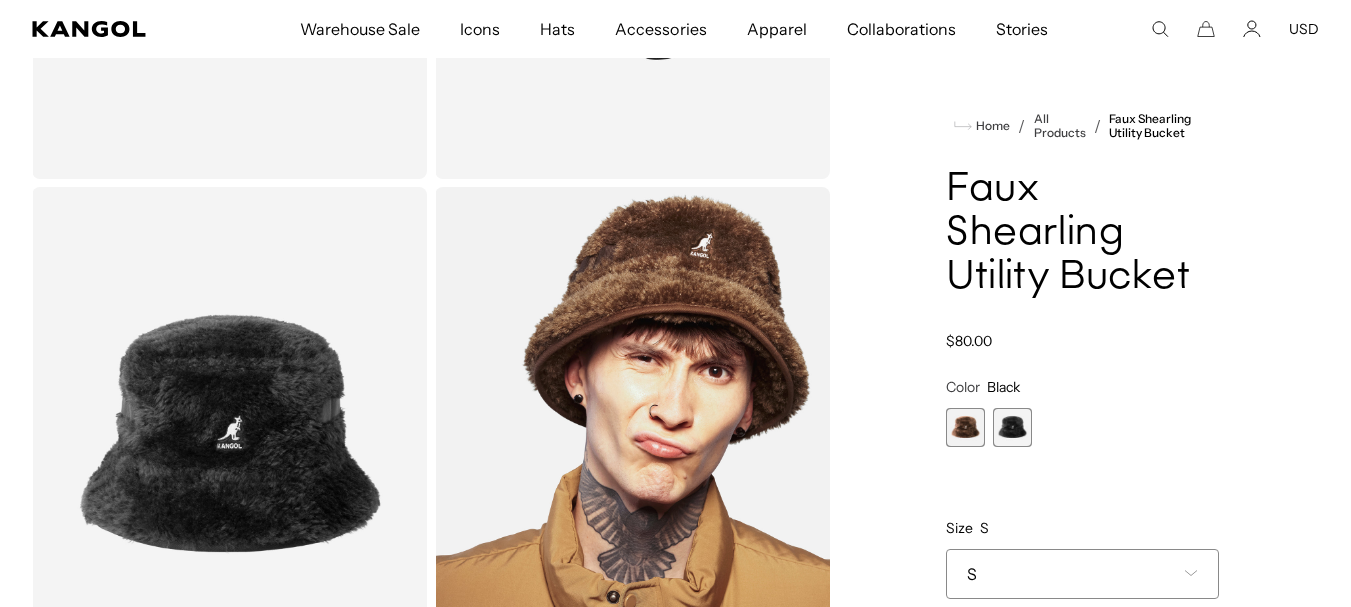 scroll, scrollTop: 0, scrollLeft: 412, axis: horizontal 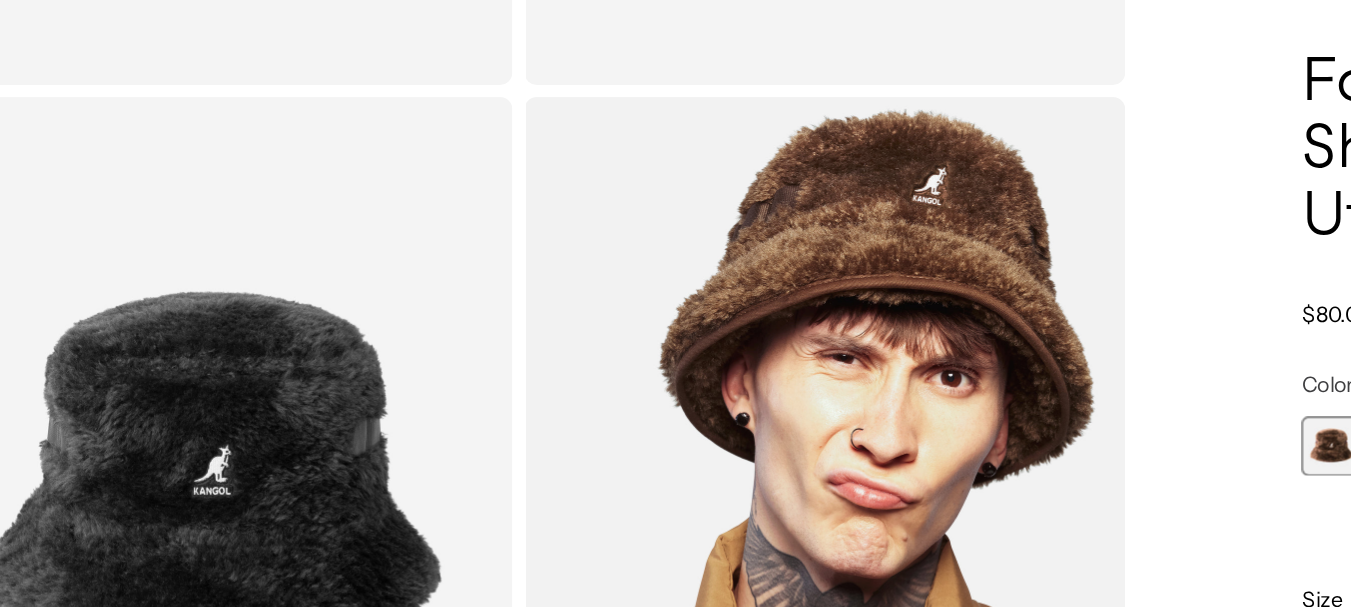 click at bounding box center [965, 427] 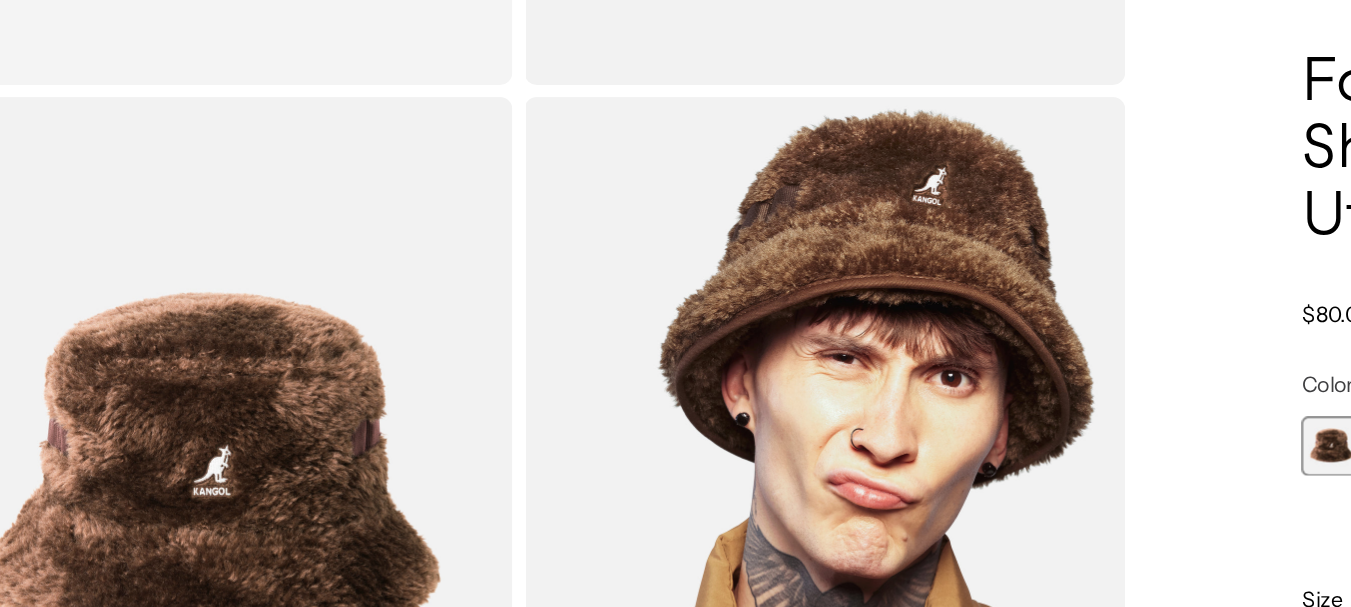 scroll, scrollTop: 0, scrollLeft: 412, axis: horizontal 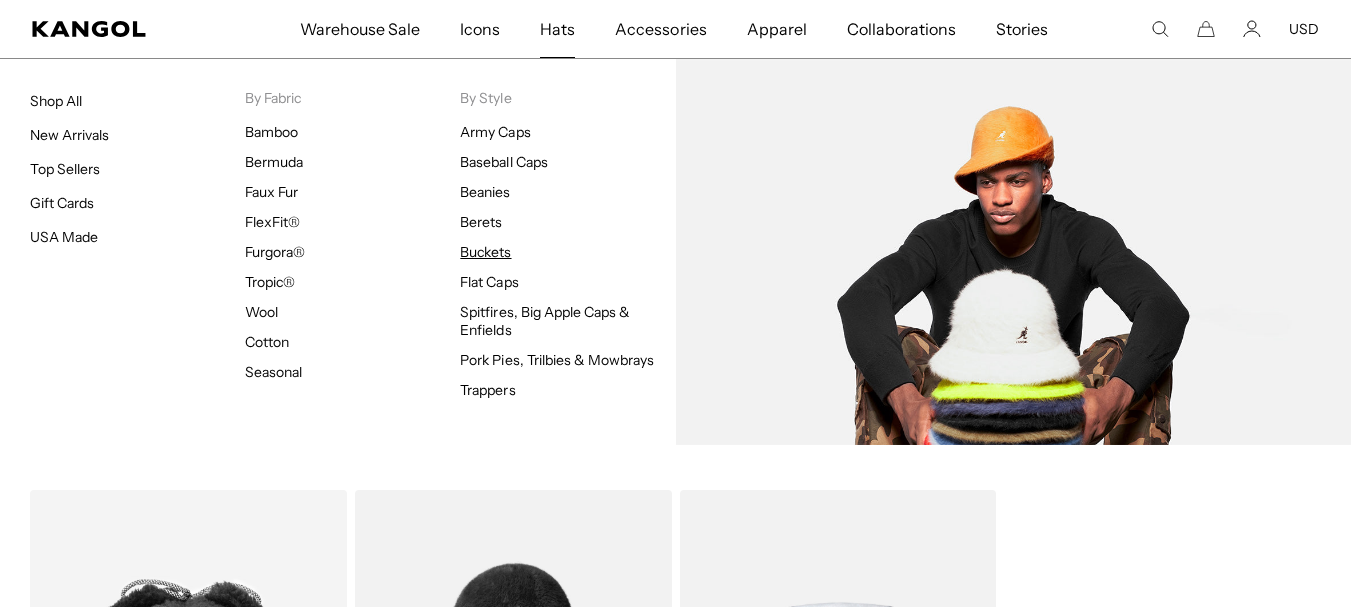 click on "Buckets" at bounding box center [485, 252] 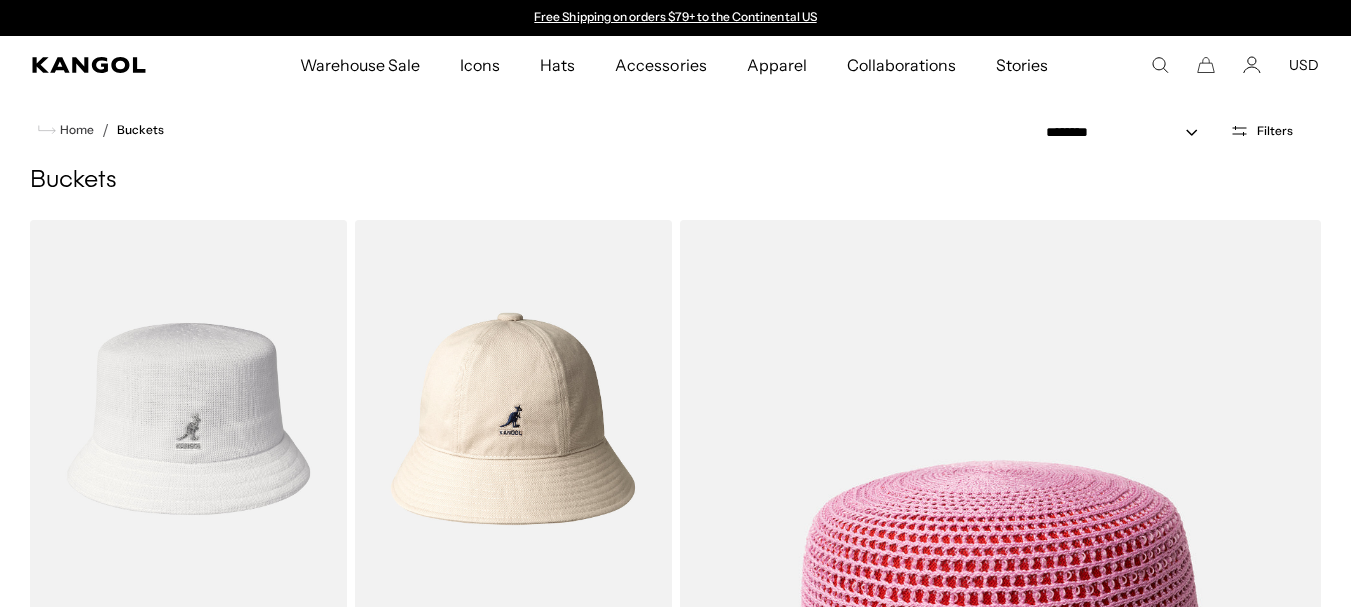 scroll, scrollTop: 0, scrollLeft: 0, axis: both 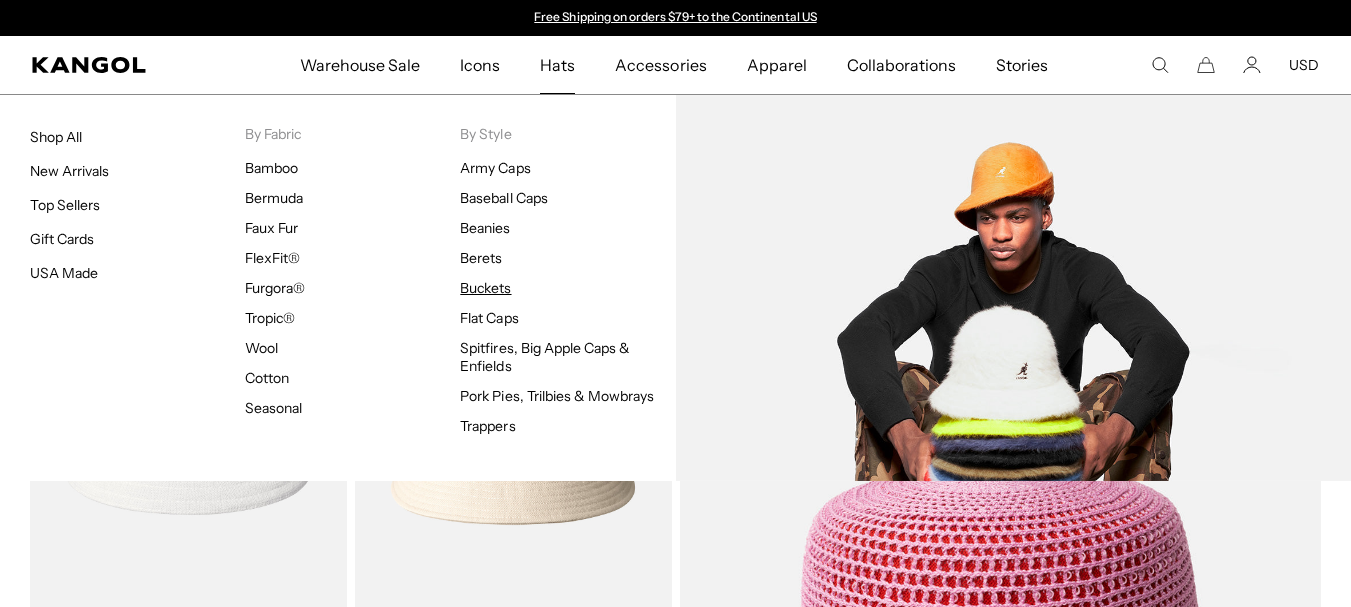 click on "Buckets" at bounding box center (485, 288) 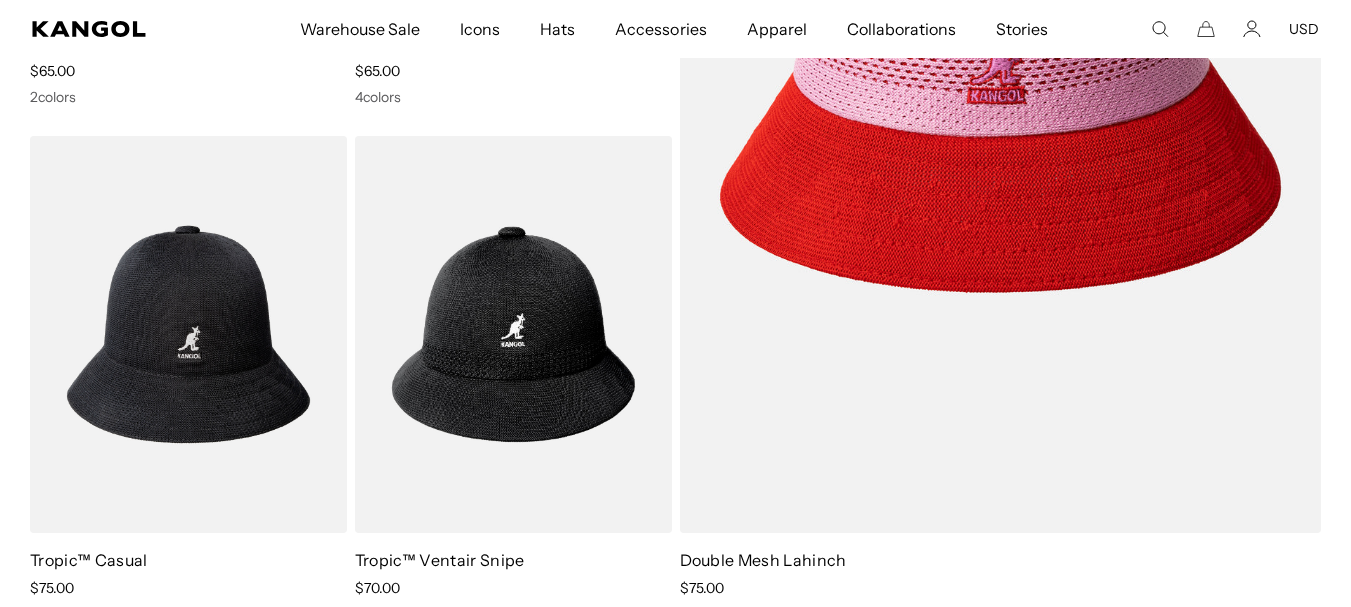 scroll, scrollTop: 658, scrollLeft: 0, axis: vertical 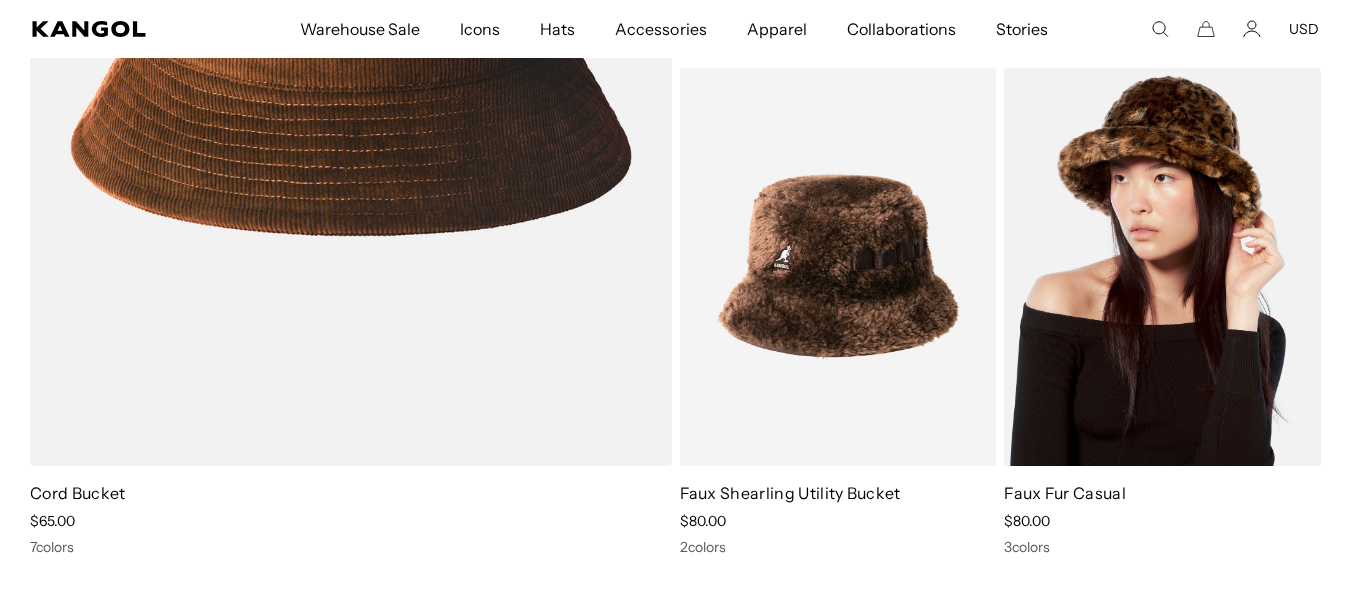 click on "Faux Fur Casual" at bounding box center (1162, 493) 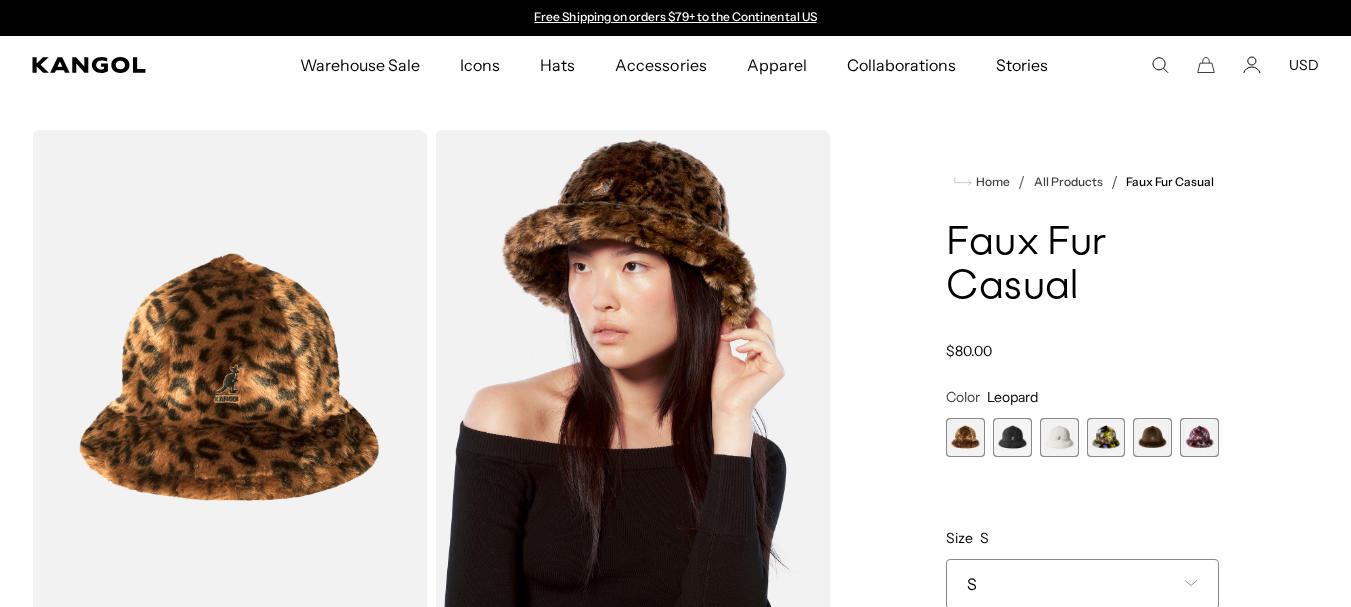 scroll, scrollTop: 0, scrollLeft: 0, axis: both 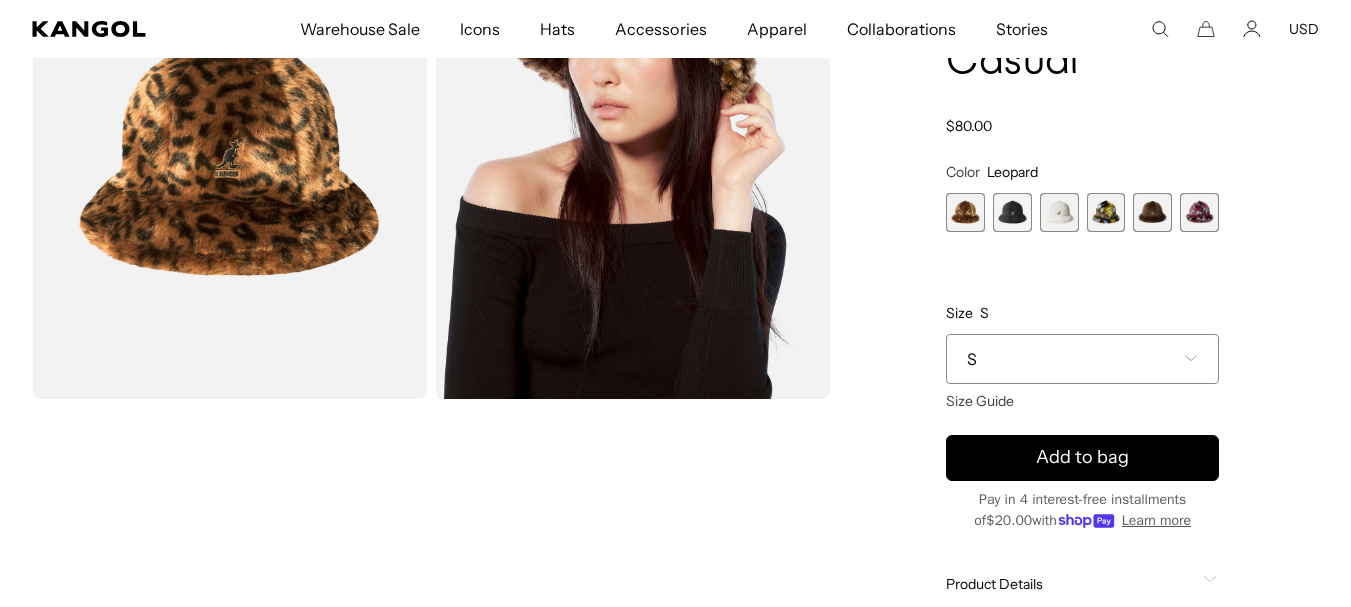 click 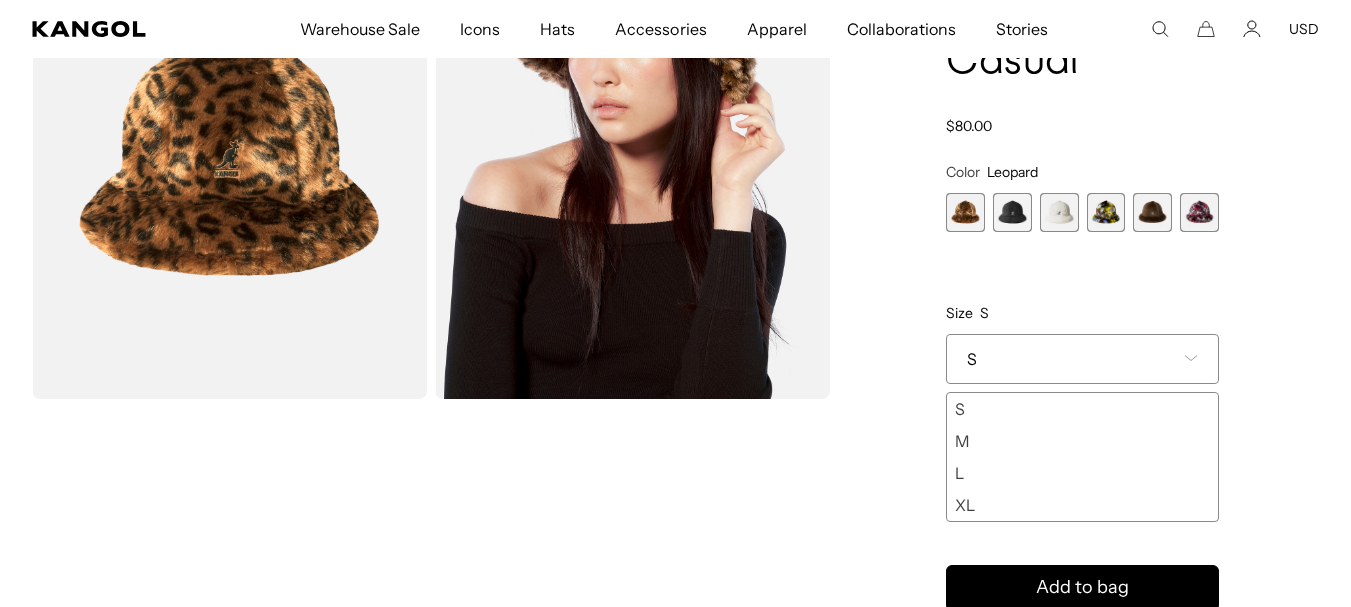 scroll, scrollTop: 0, scrollLeft: 0, axis: both 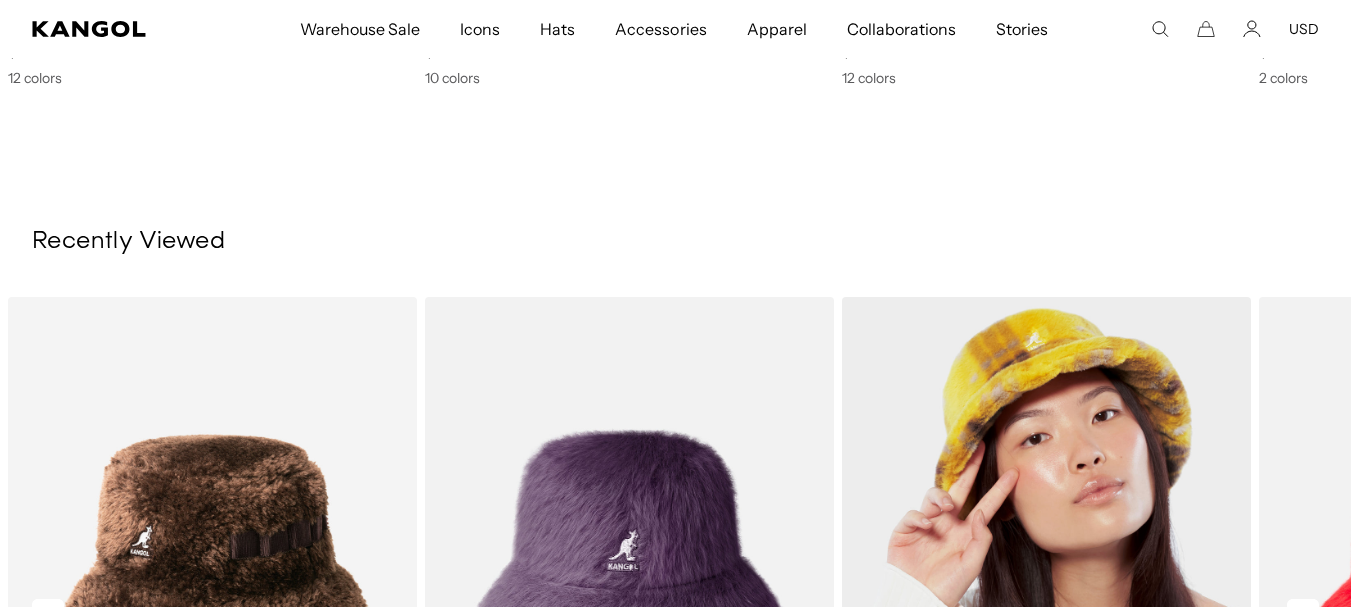 click at bounding box center (1046, 553) 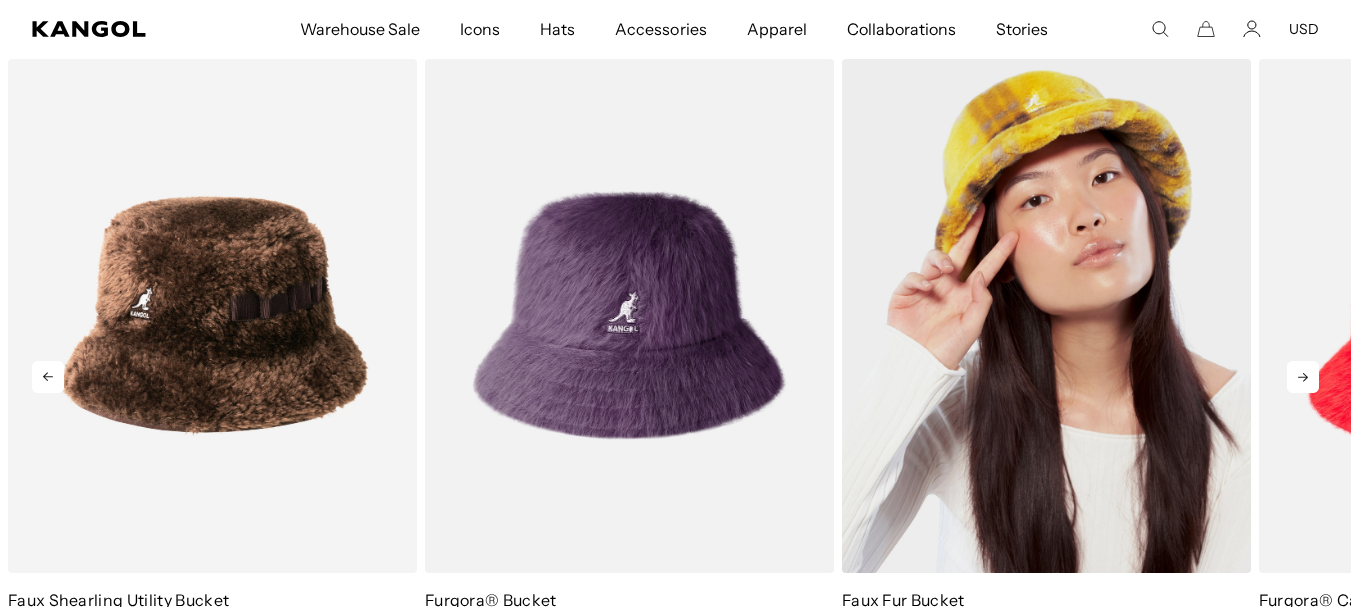 scroll, scrollTop: 2003, scrollLeft: 0, axis: vertical 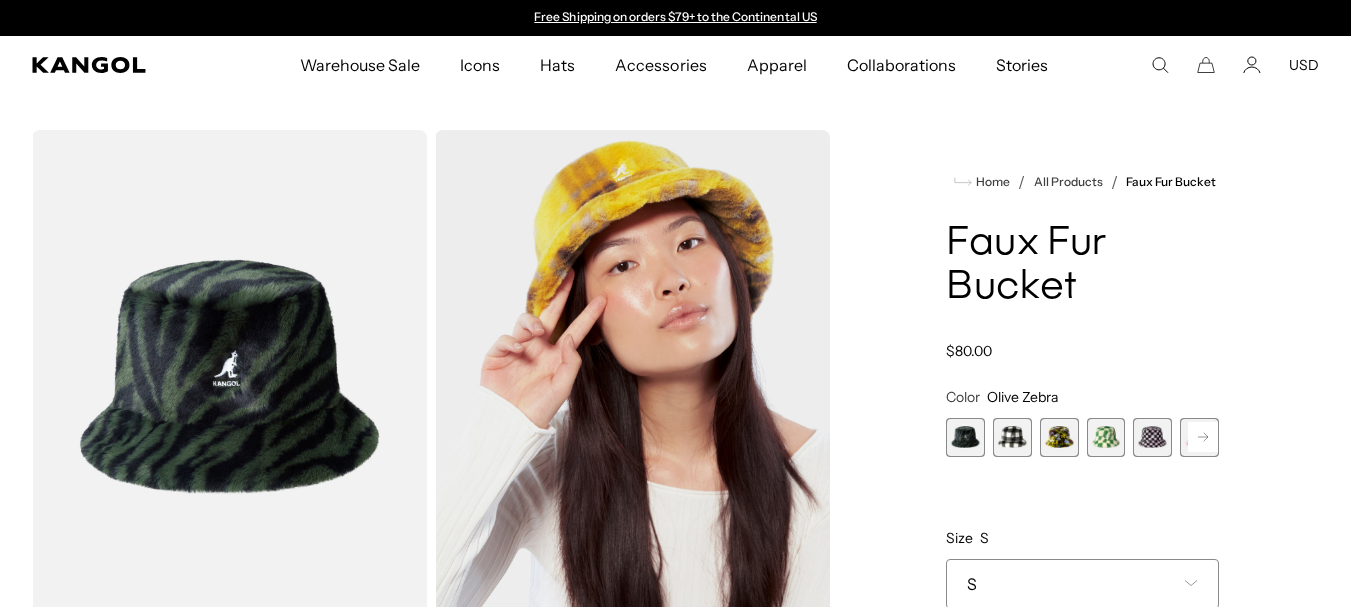 click 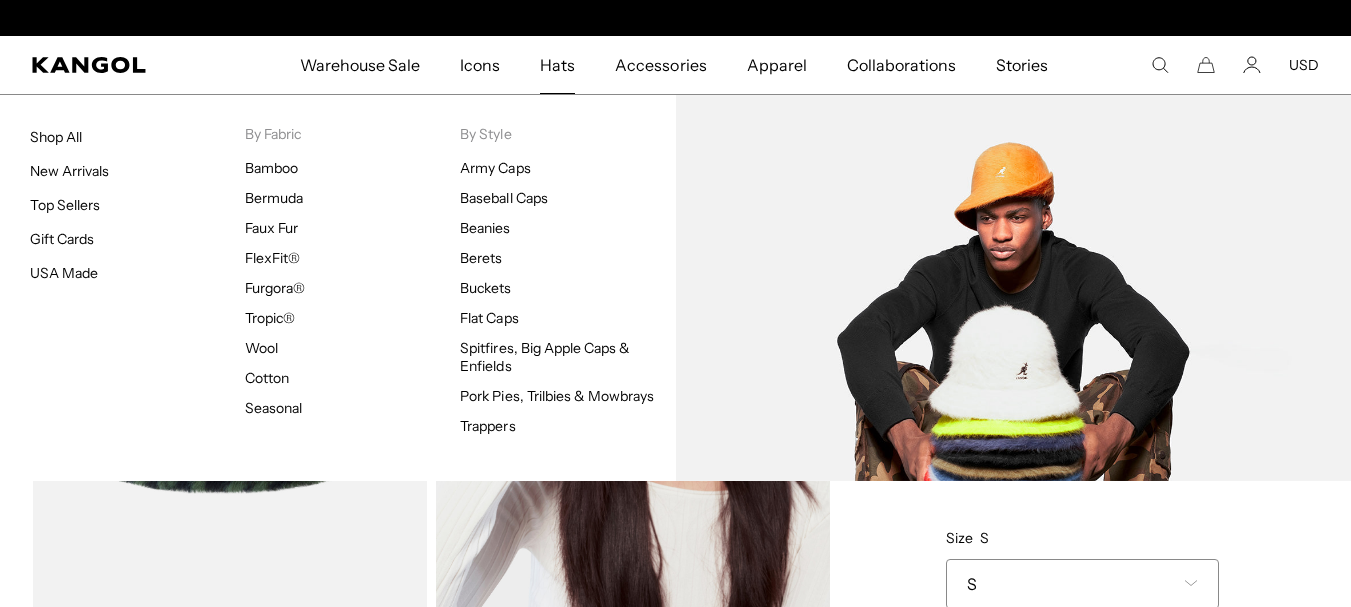 scroll, scrollTop: 0, scrollLeft: 0, axis: both 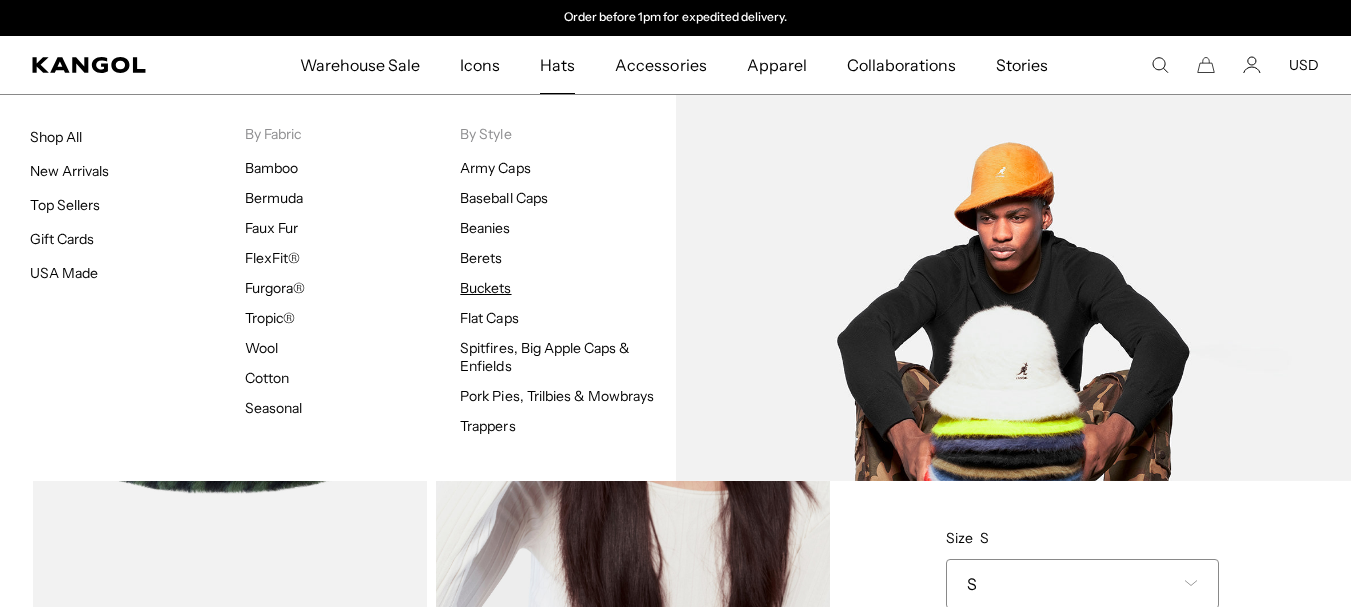 click on "Buckets" at bounding box center [485, 288] 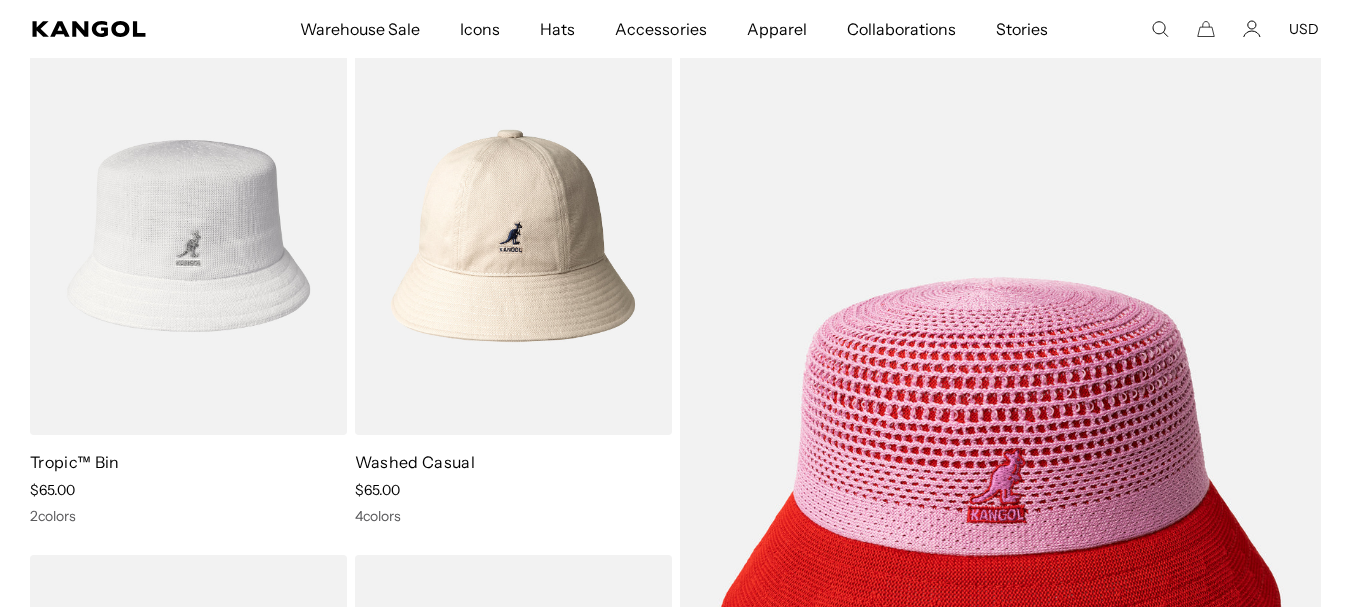 scroll, scrollTop: 482, scrollLeft: 0, axis: vertical 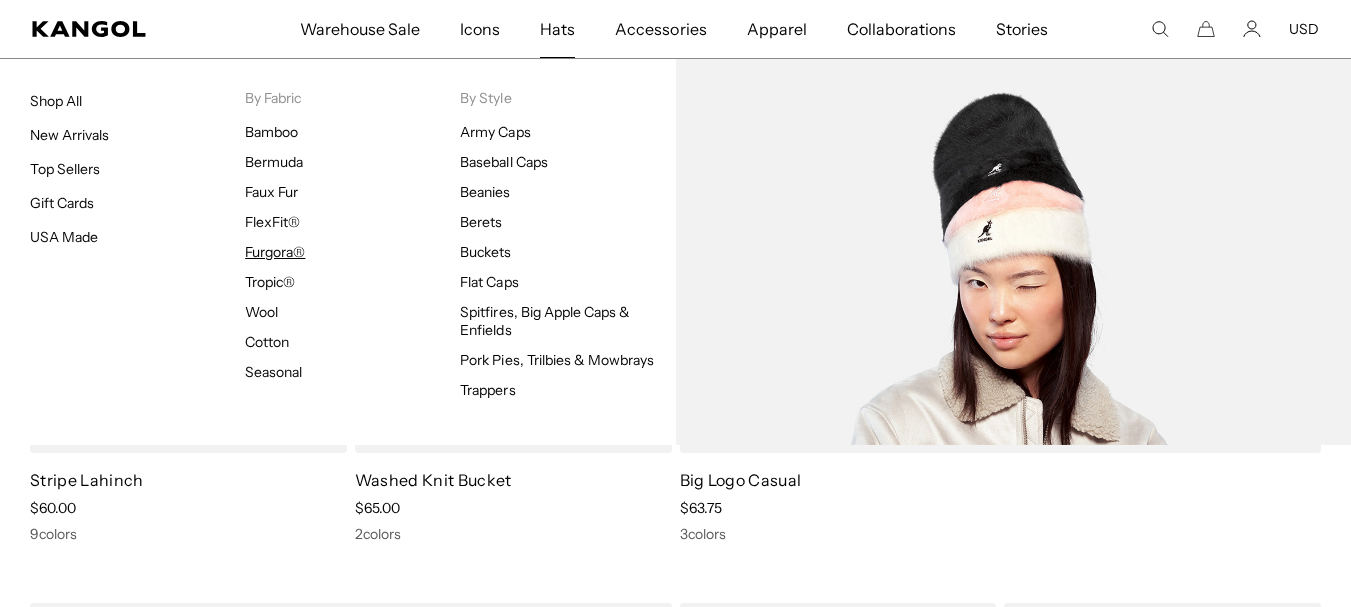 click on "Furgora®" at bounding box center [275, 252] 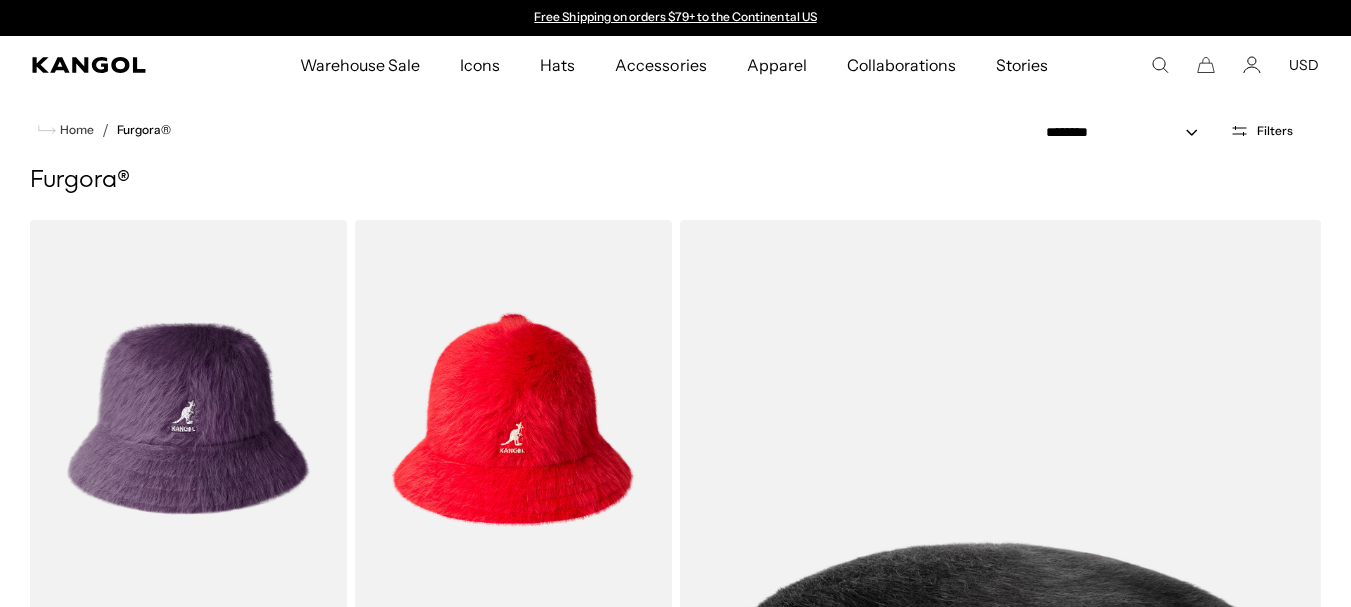 scroll, scrollTop: 0, scrollLeft: 0, axis: both 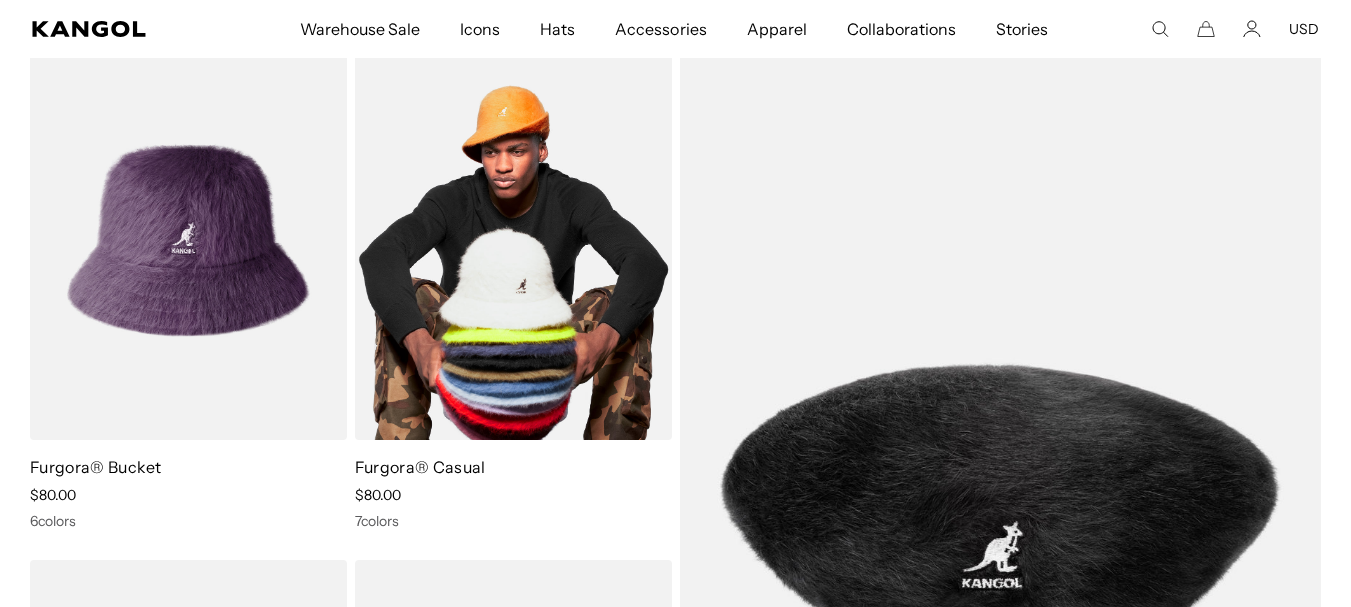 click on "Furgora® Casual" at bounding box center (420, 467) 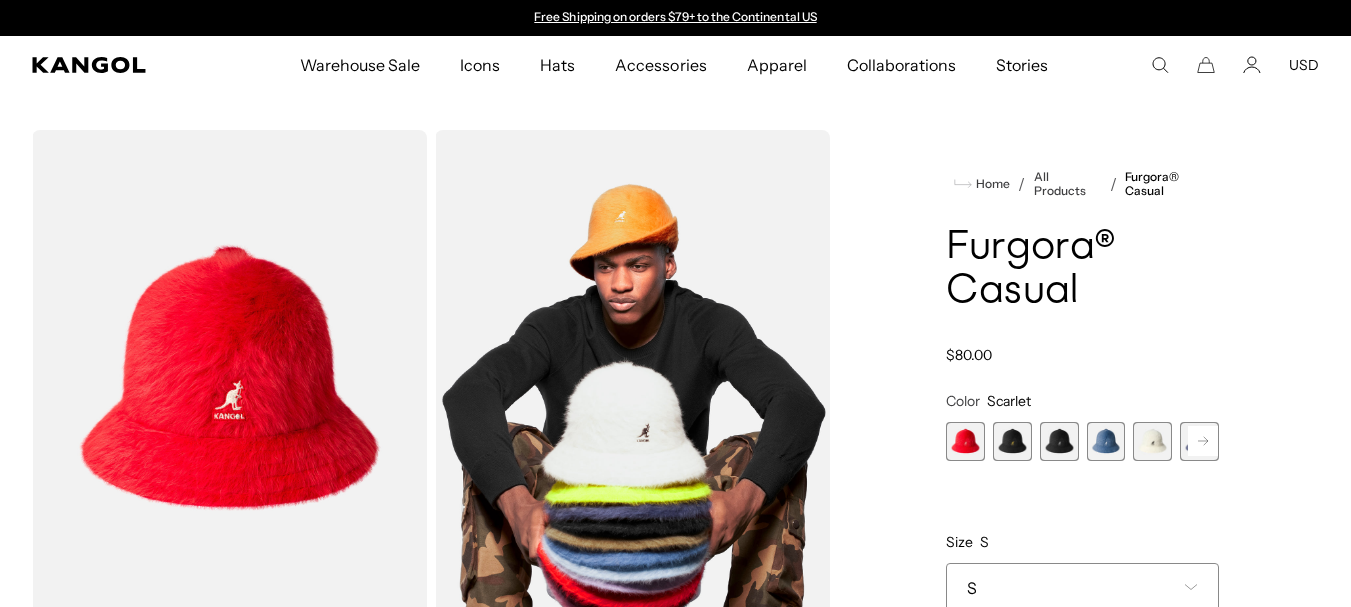 scroll, scrollTop: 134, scrollLeft: 0, axis: vertical 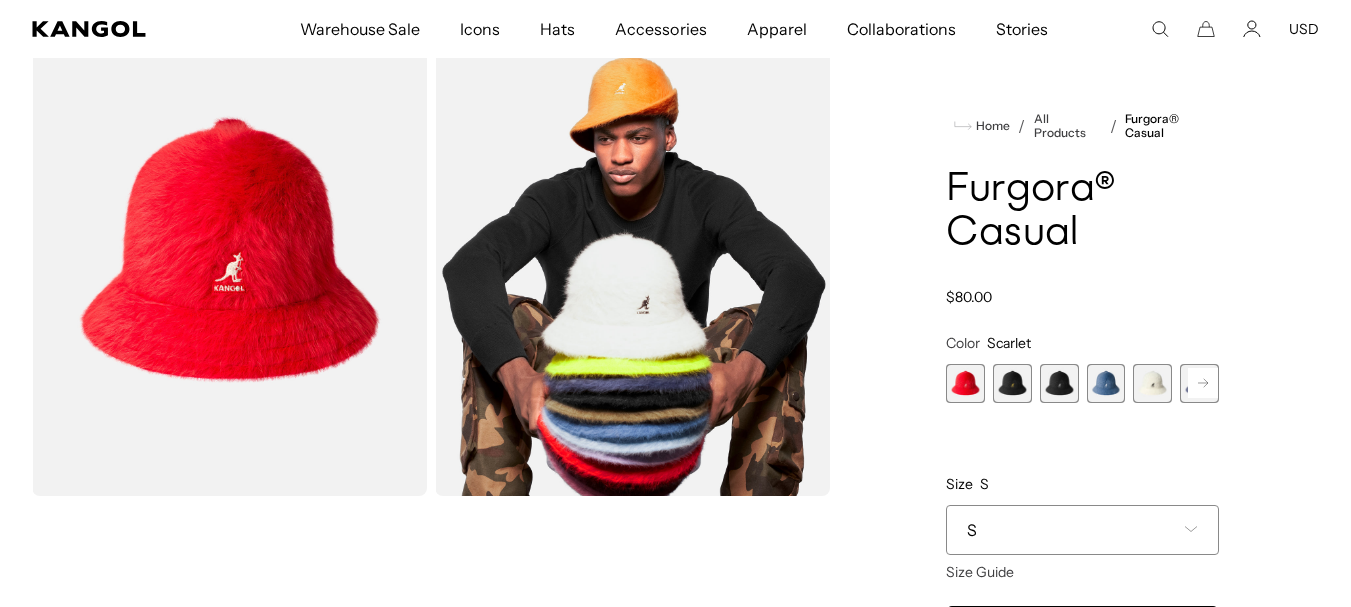 click 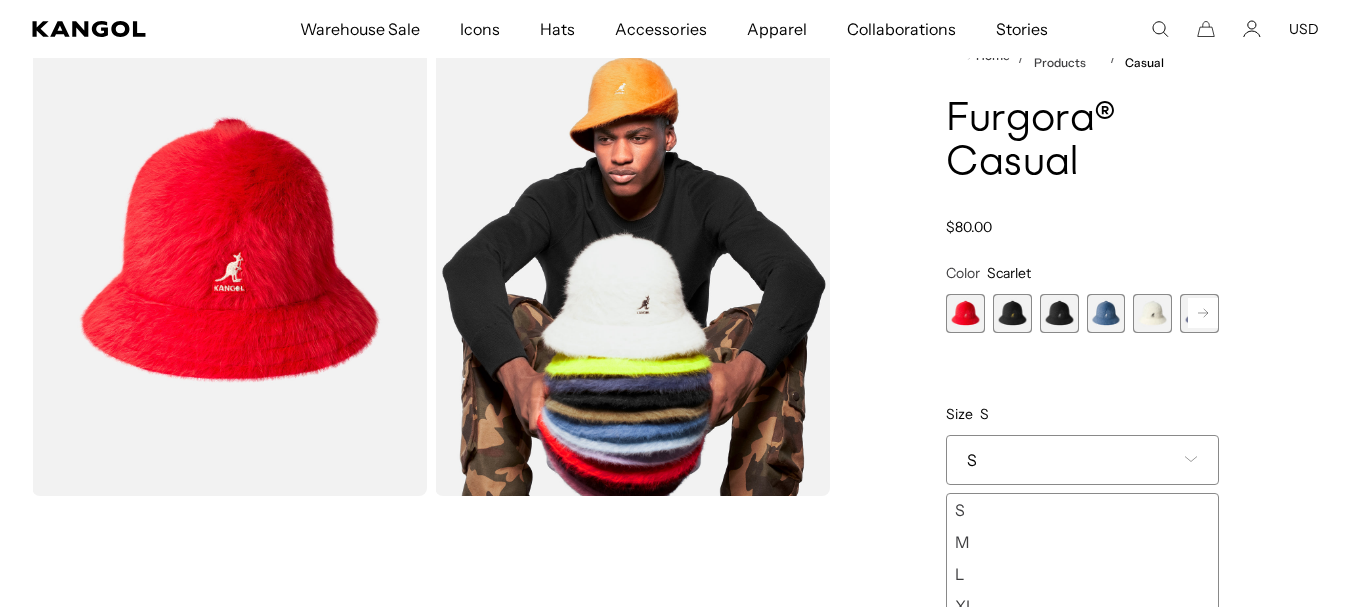 scroll, scrollTop: 0, scrollLeft: 412, axis: horizontal 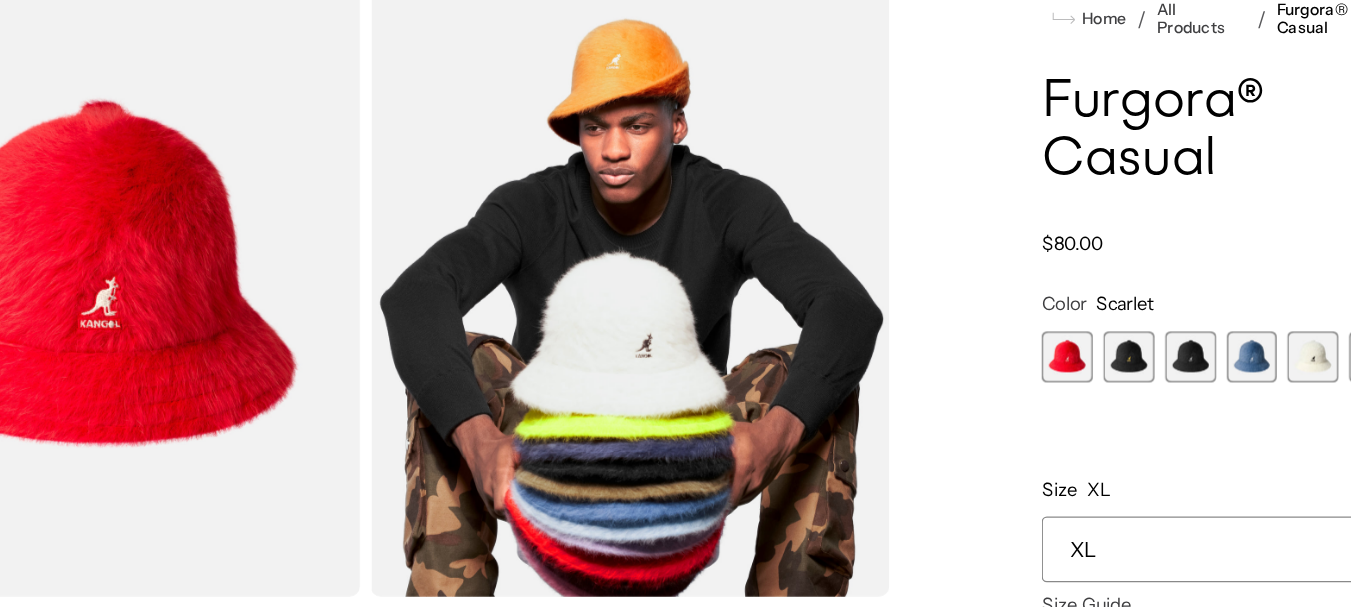 click at bounding box center (632, 339) 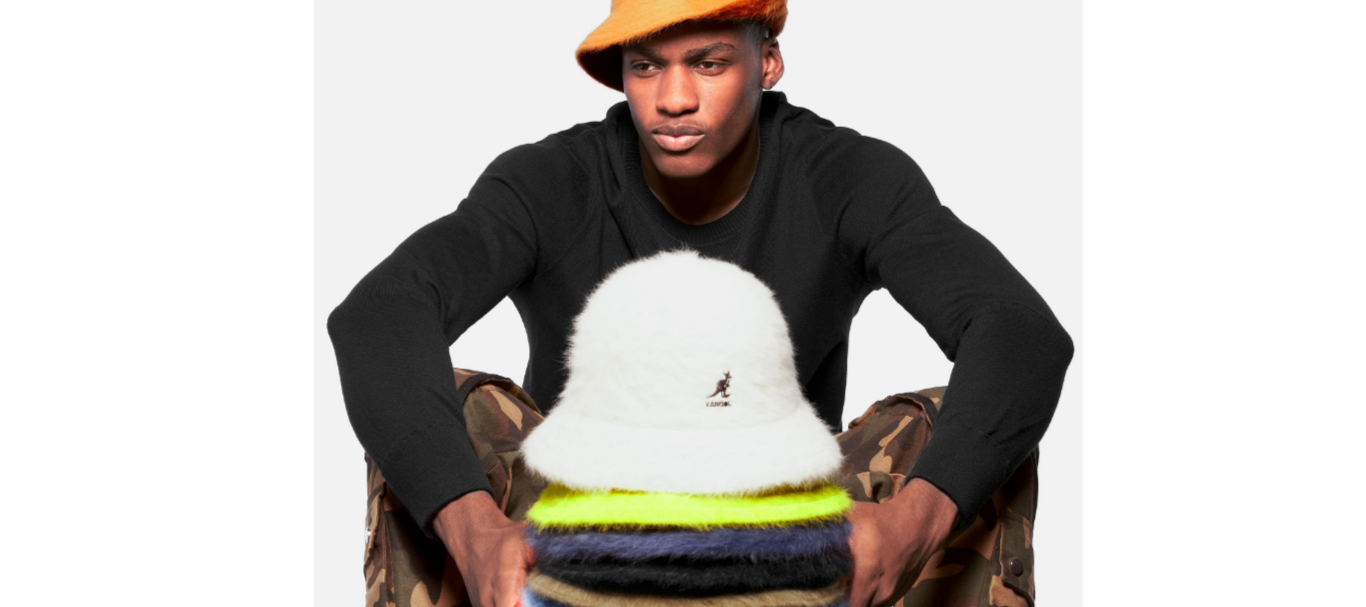 scroll, scrollTop: 0, scrollLeft: 0, axis: both 